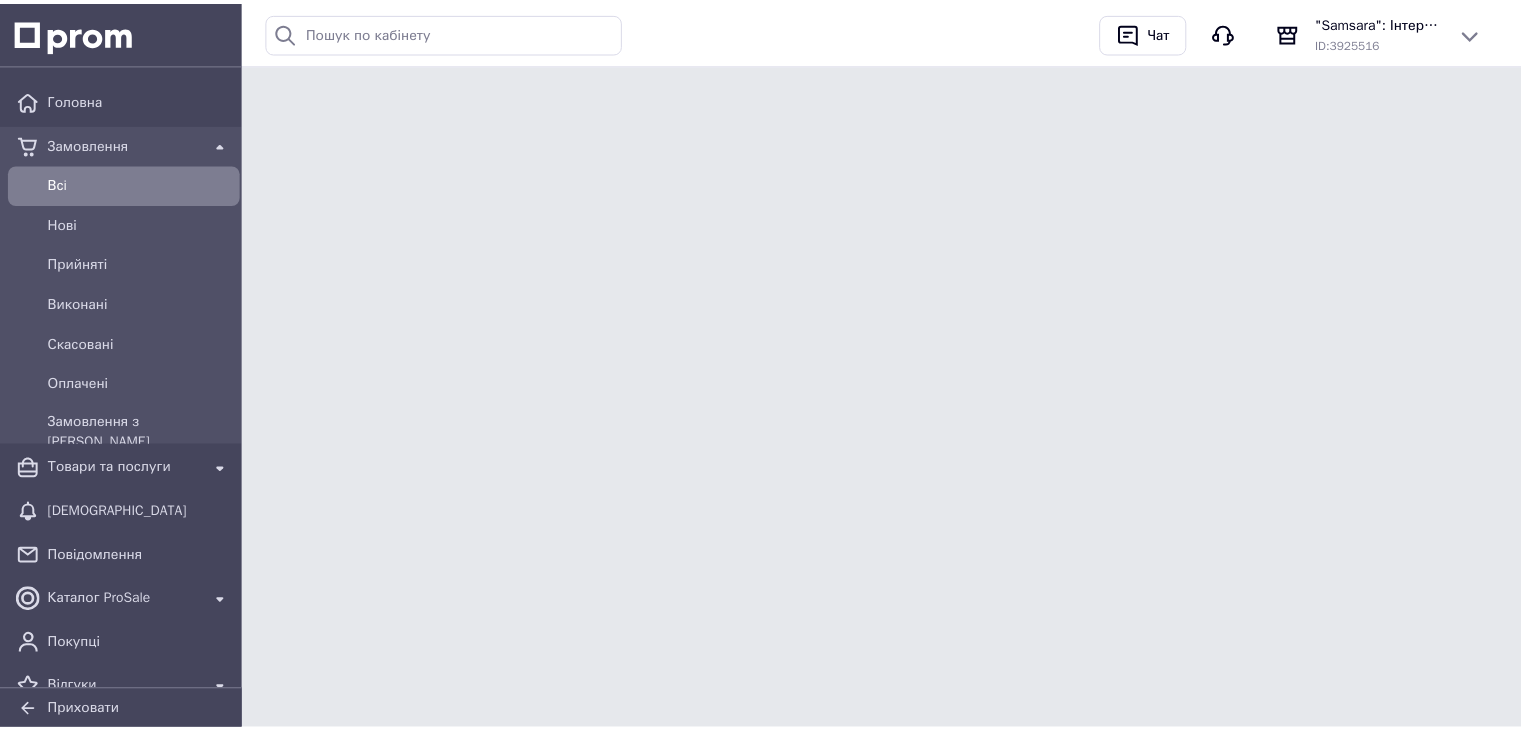 scroll, scrollTop: 0, scrollLeft: 0, axis: both 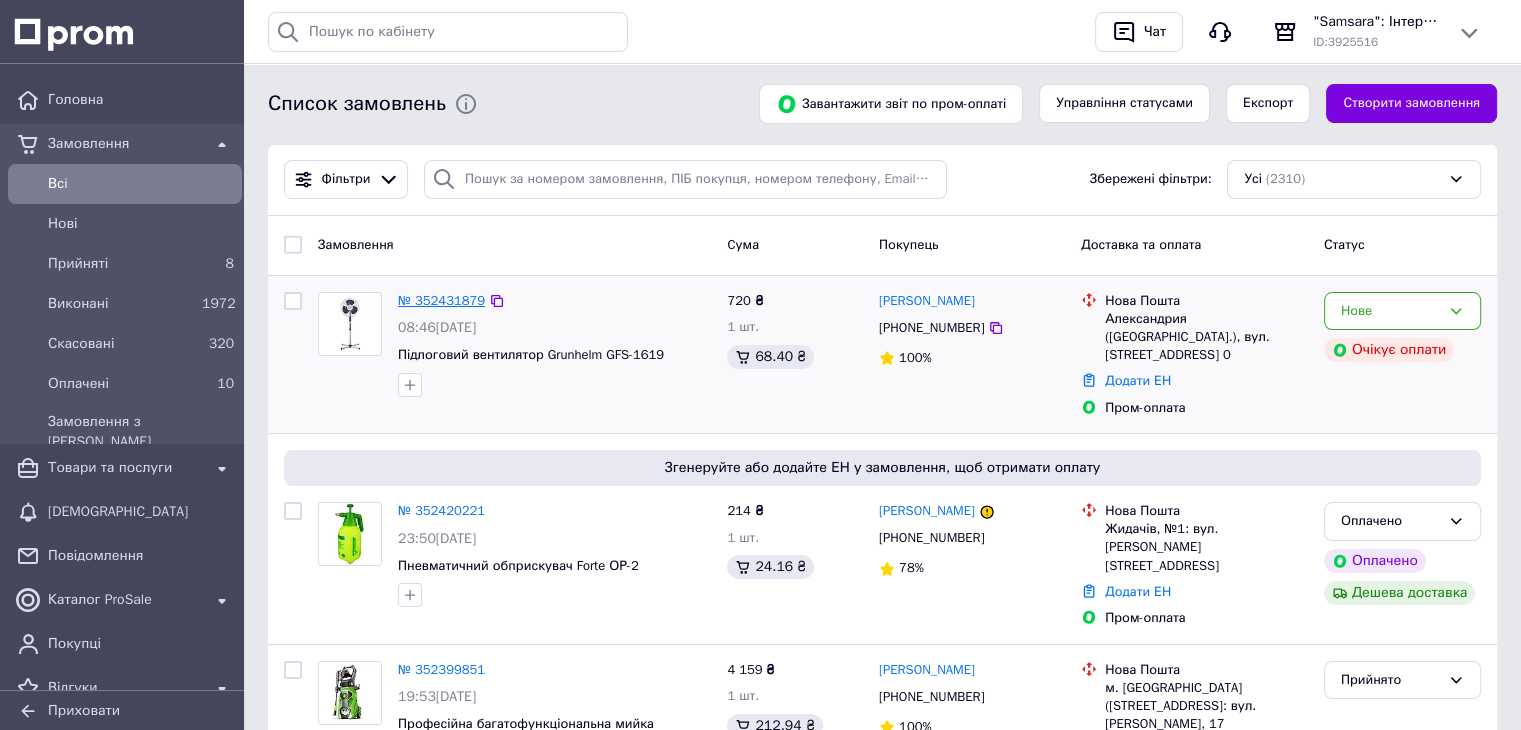 click on "№ 352431879" at bounding box center (441, 300) 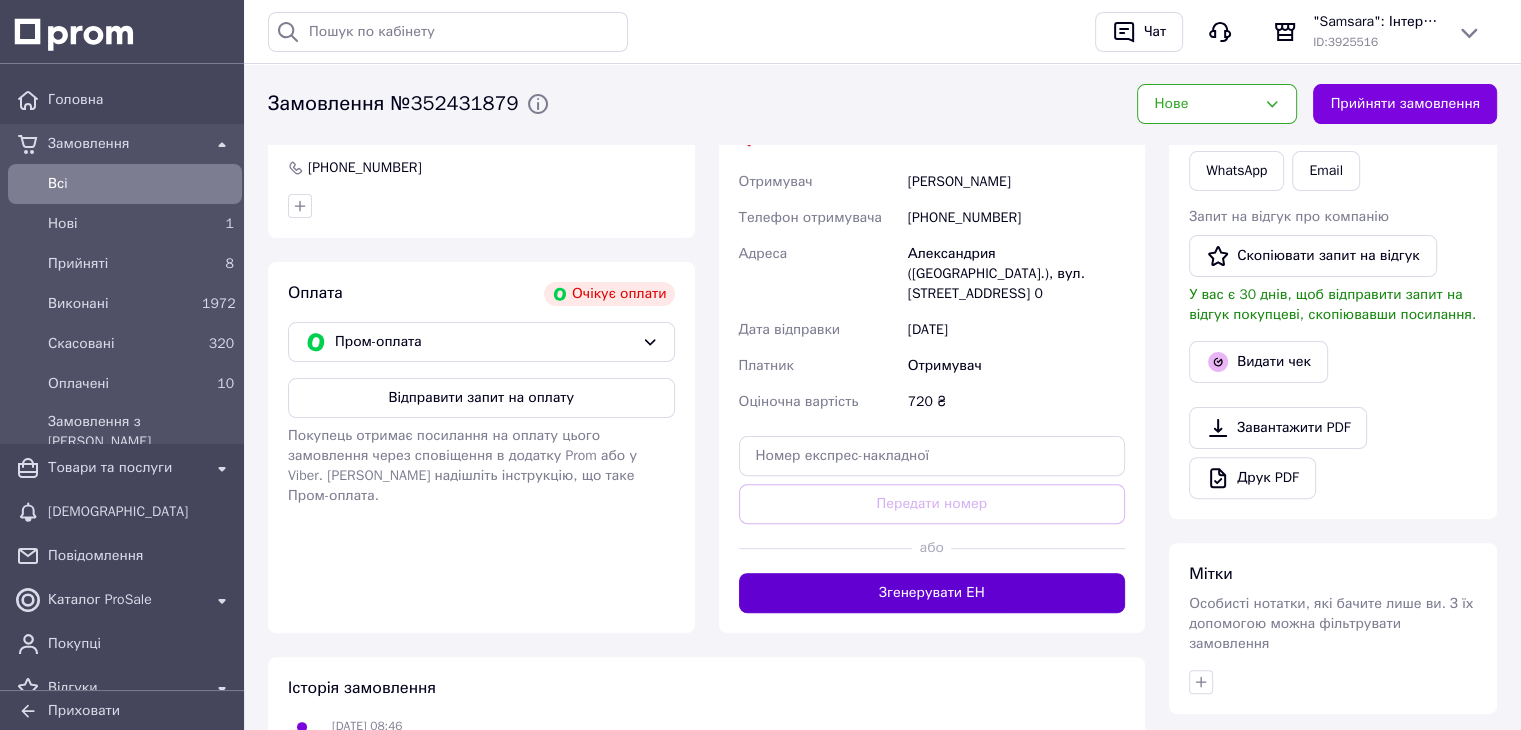 scroll, scrollTop: 500, scrollLeft: 0, axis: vertical 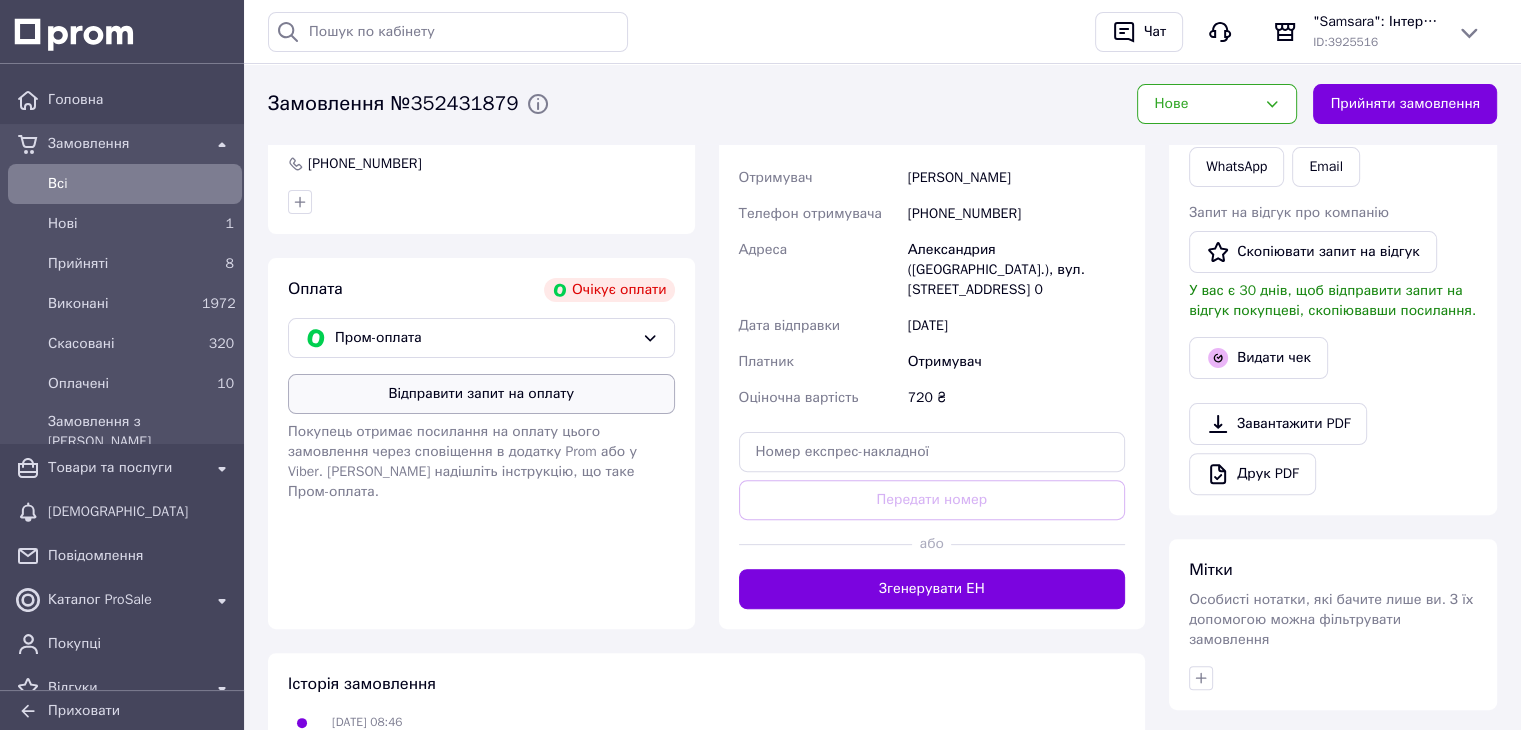 click on "Відправити запит на оплату" at bounding box center [481, 394] 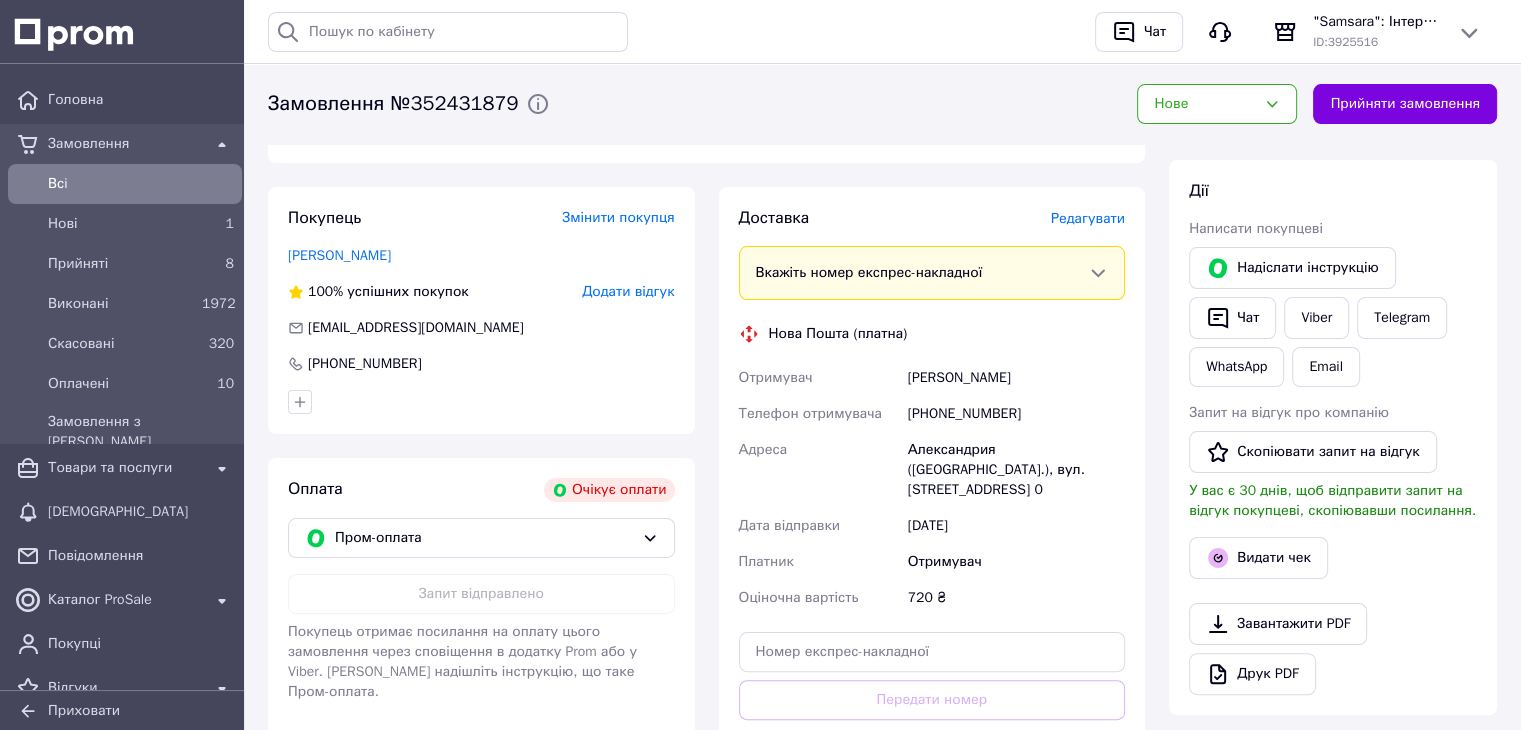 scroll, scrollTop: 0, scrollLeft: 0, axis: both 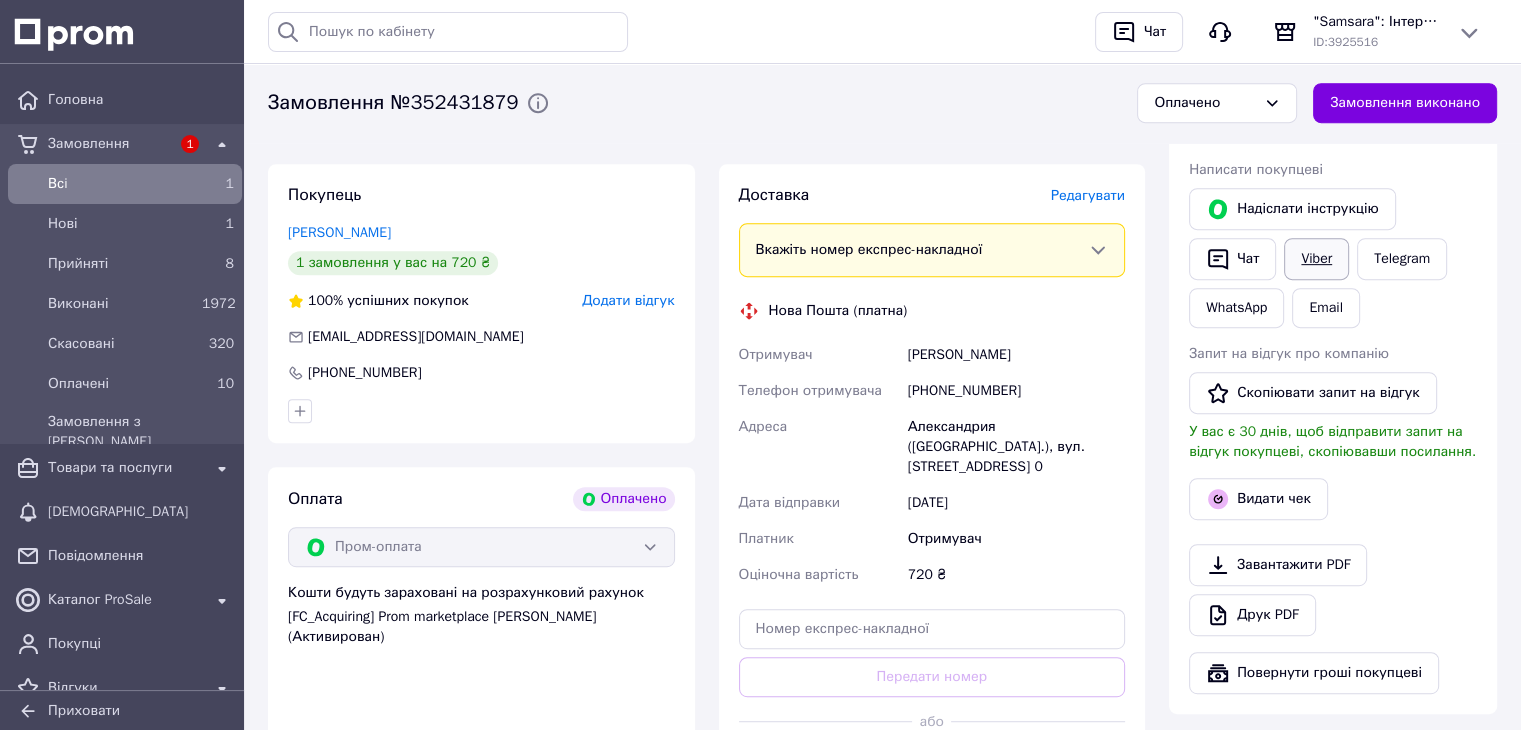 click on "Viber" at bounding box center (1316, 259) 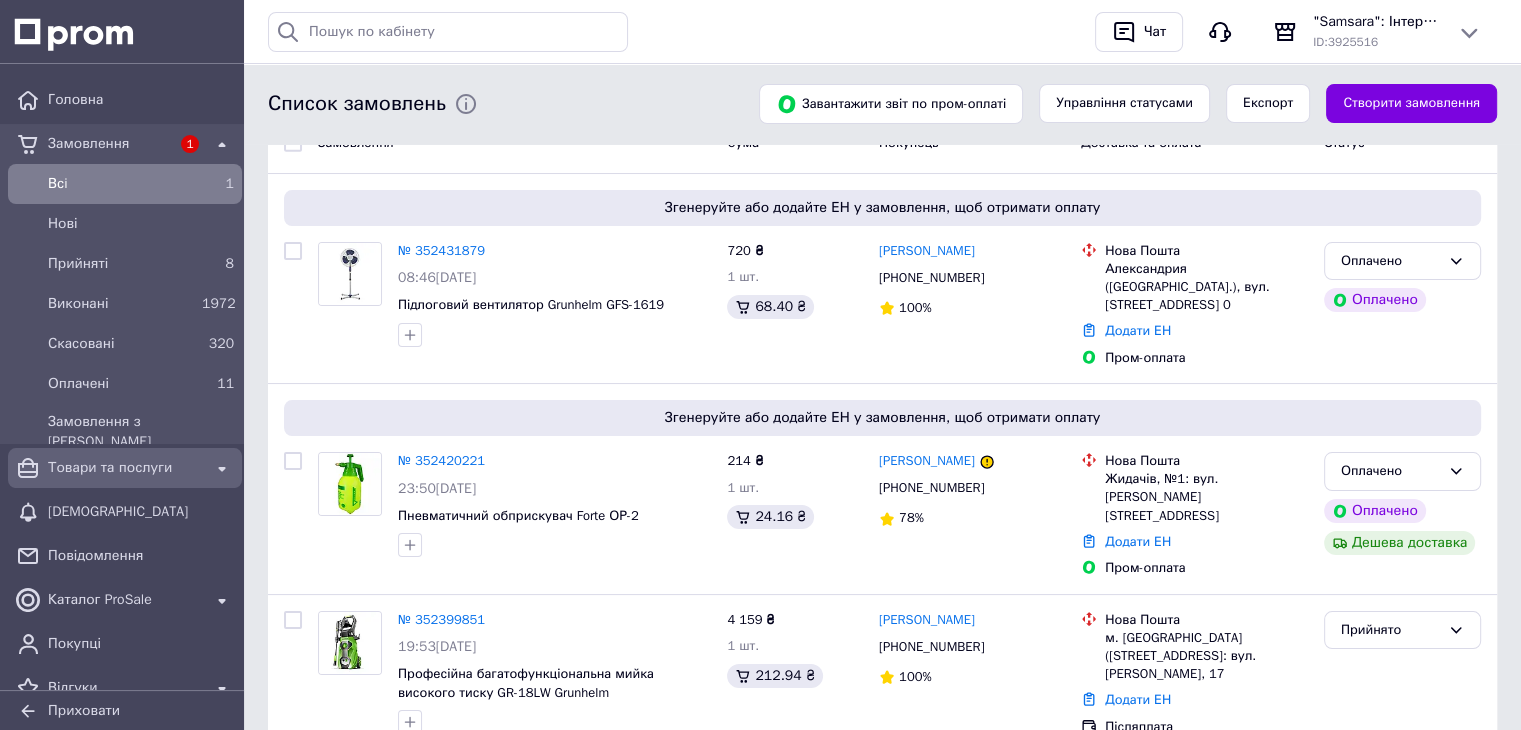 scroll, scrollTop: 0, scrollLeft: 0, axis: both 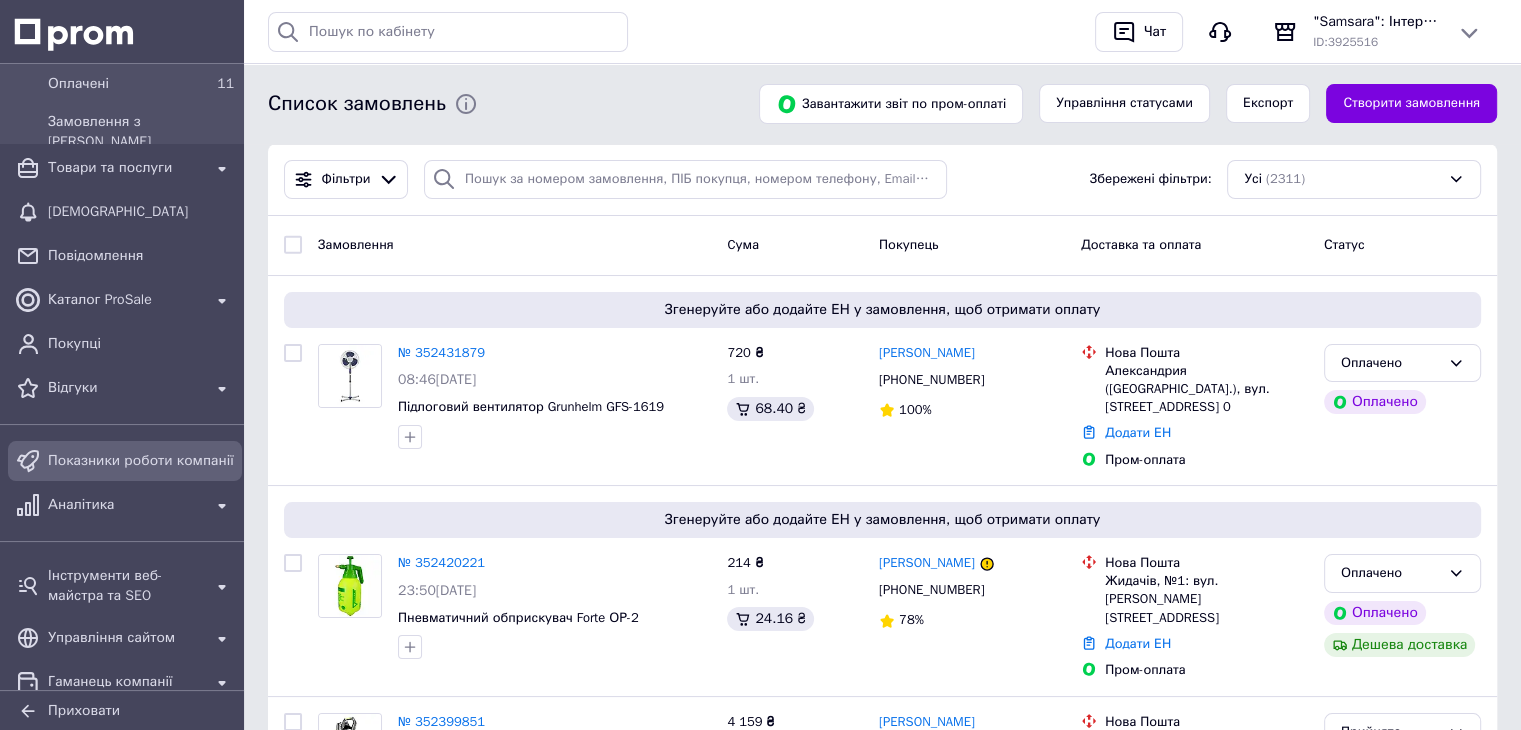 click on "Показники роботи компанії" at bounding box center [141, 461] 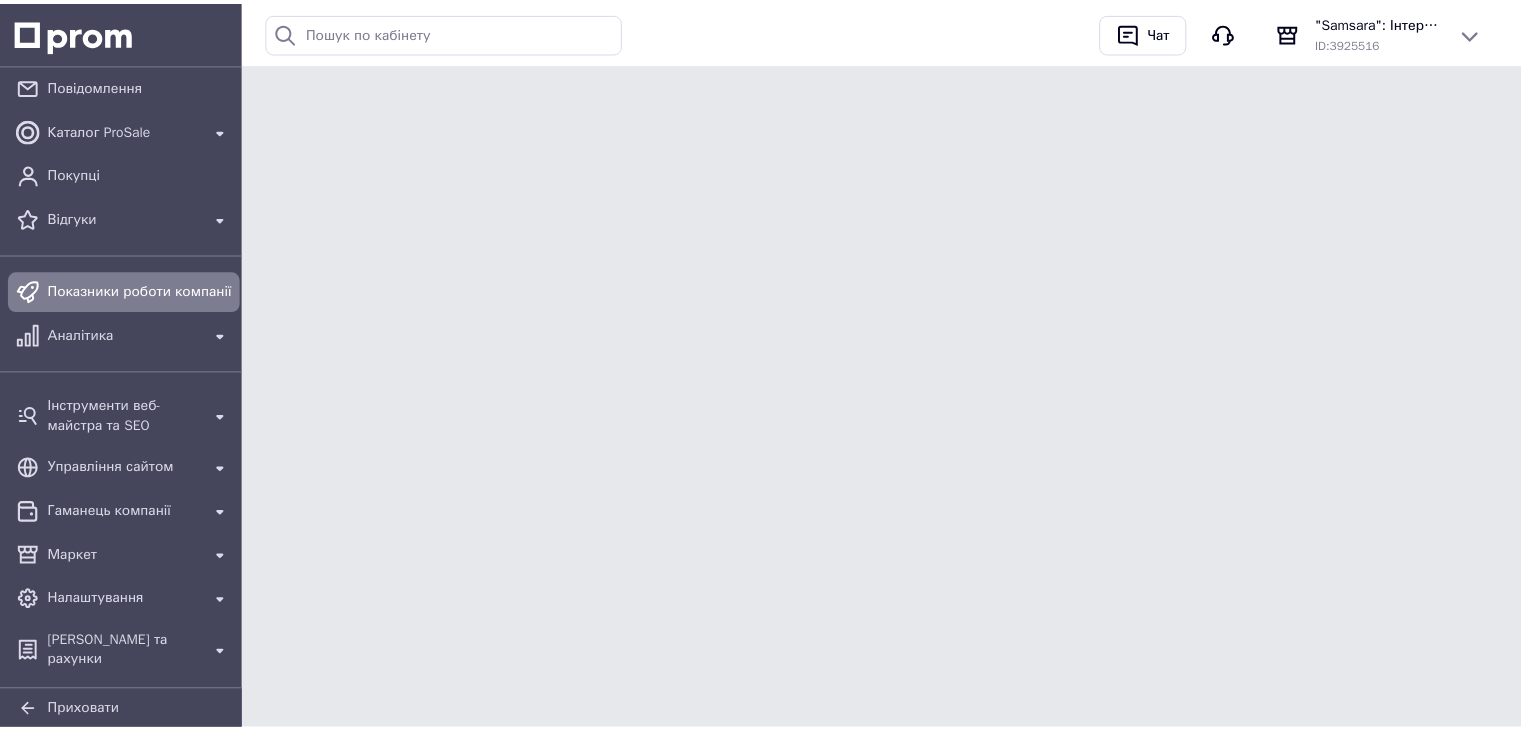 scroll, scrollTop: 179, scrollLeft: 0, axis: vertical 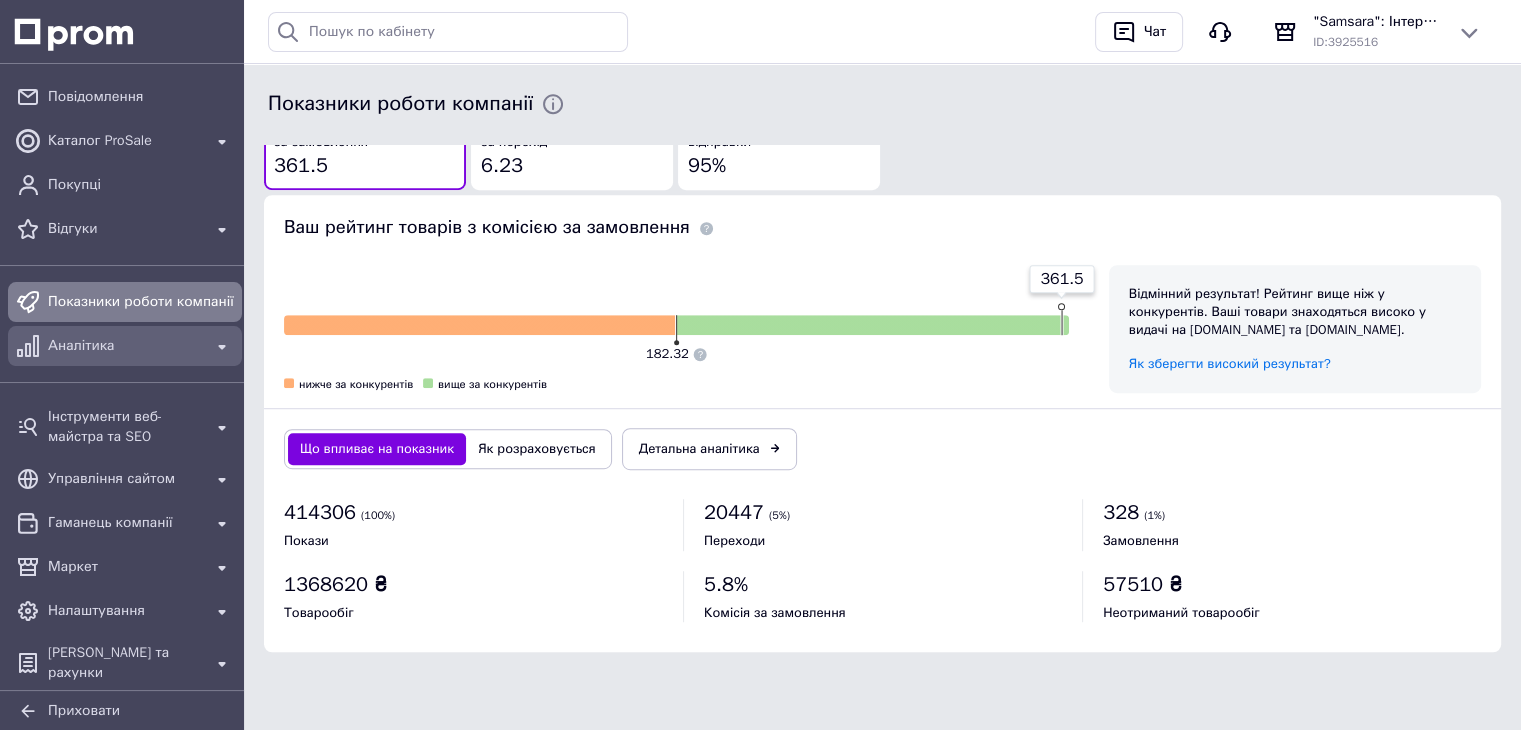 click on "Аналітика" at bounding box center [125, 346] 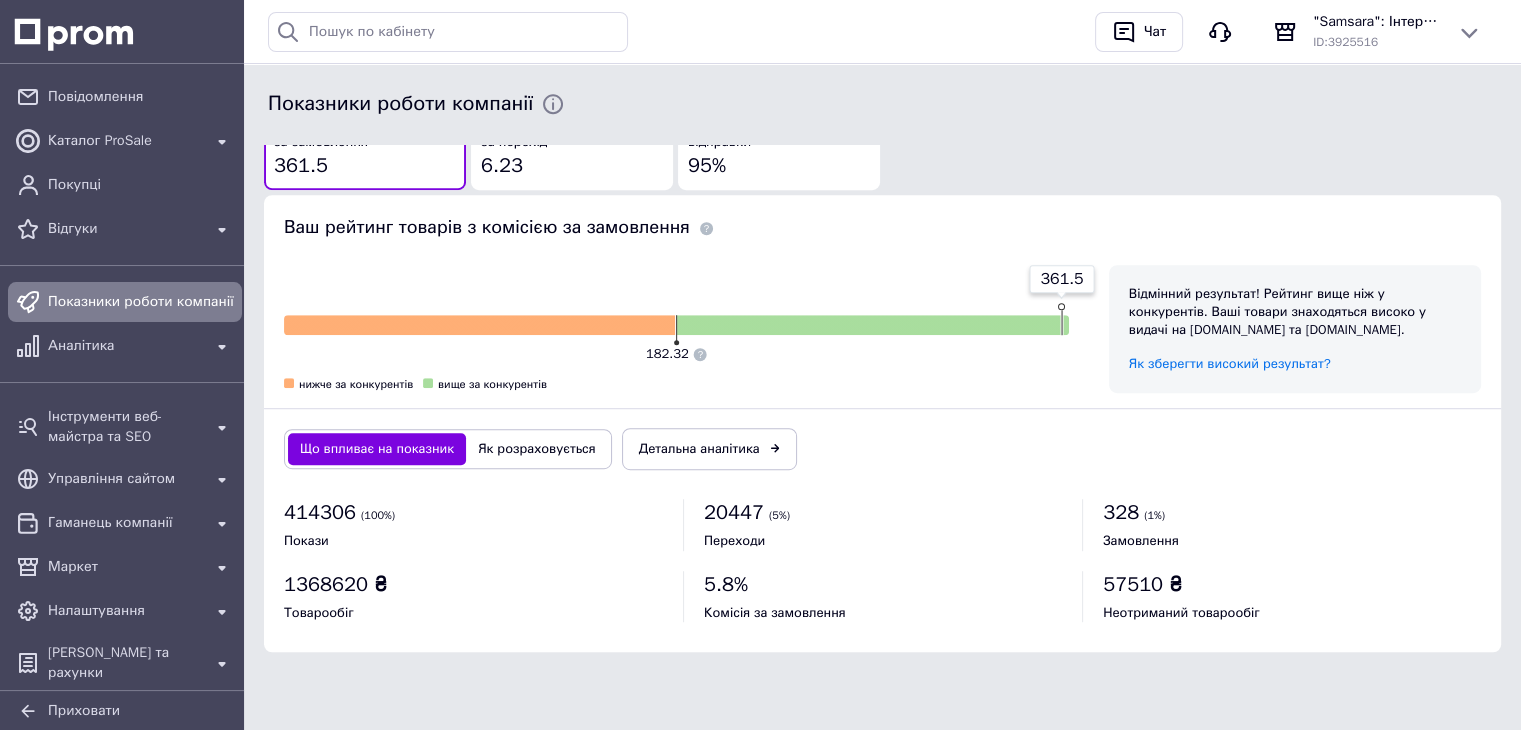 scroll, scrollTop: 0, scrollLeft: 0, axis: both 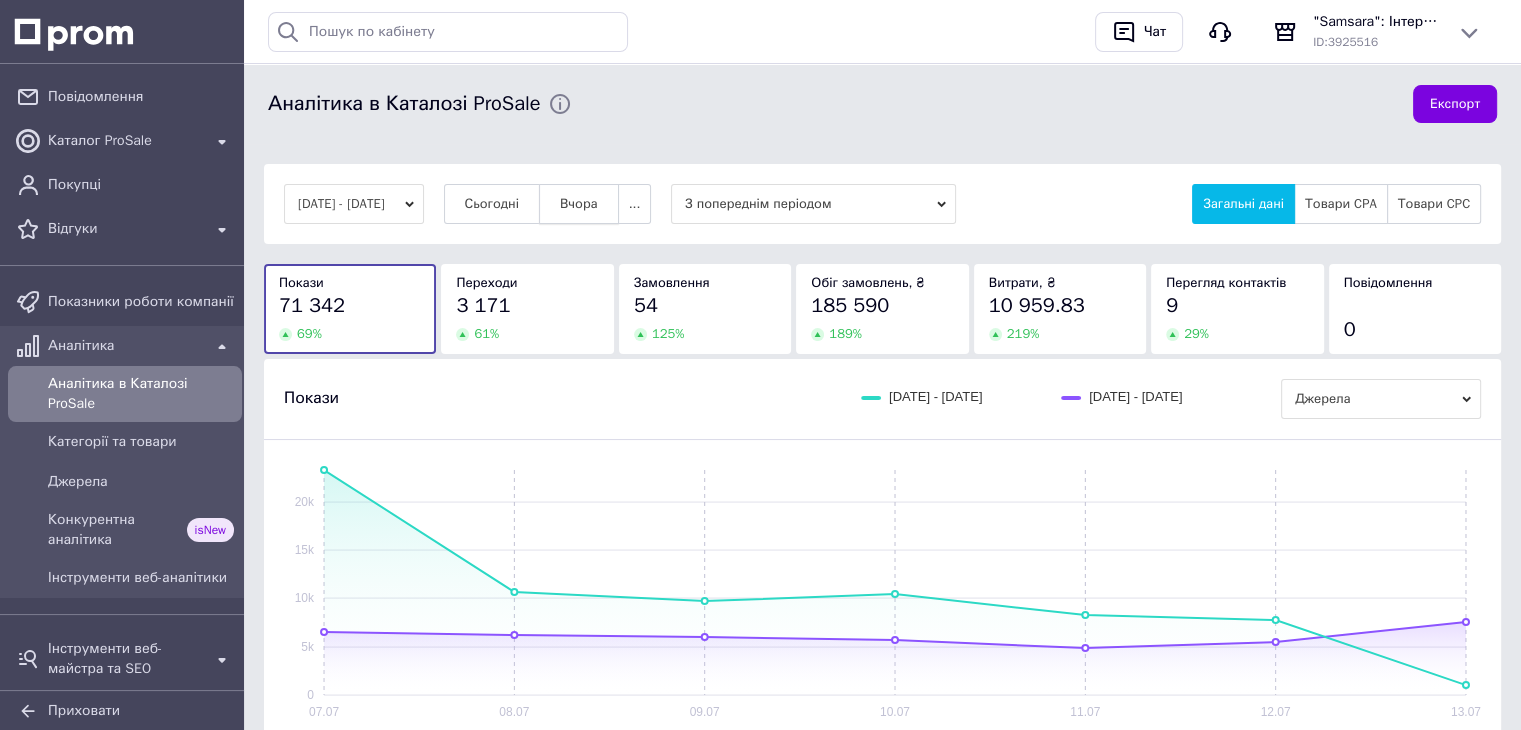 click on "Вчора" at bounding box center (579, 204) 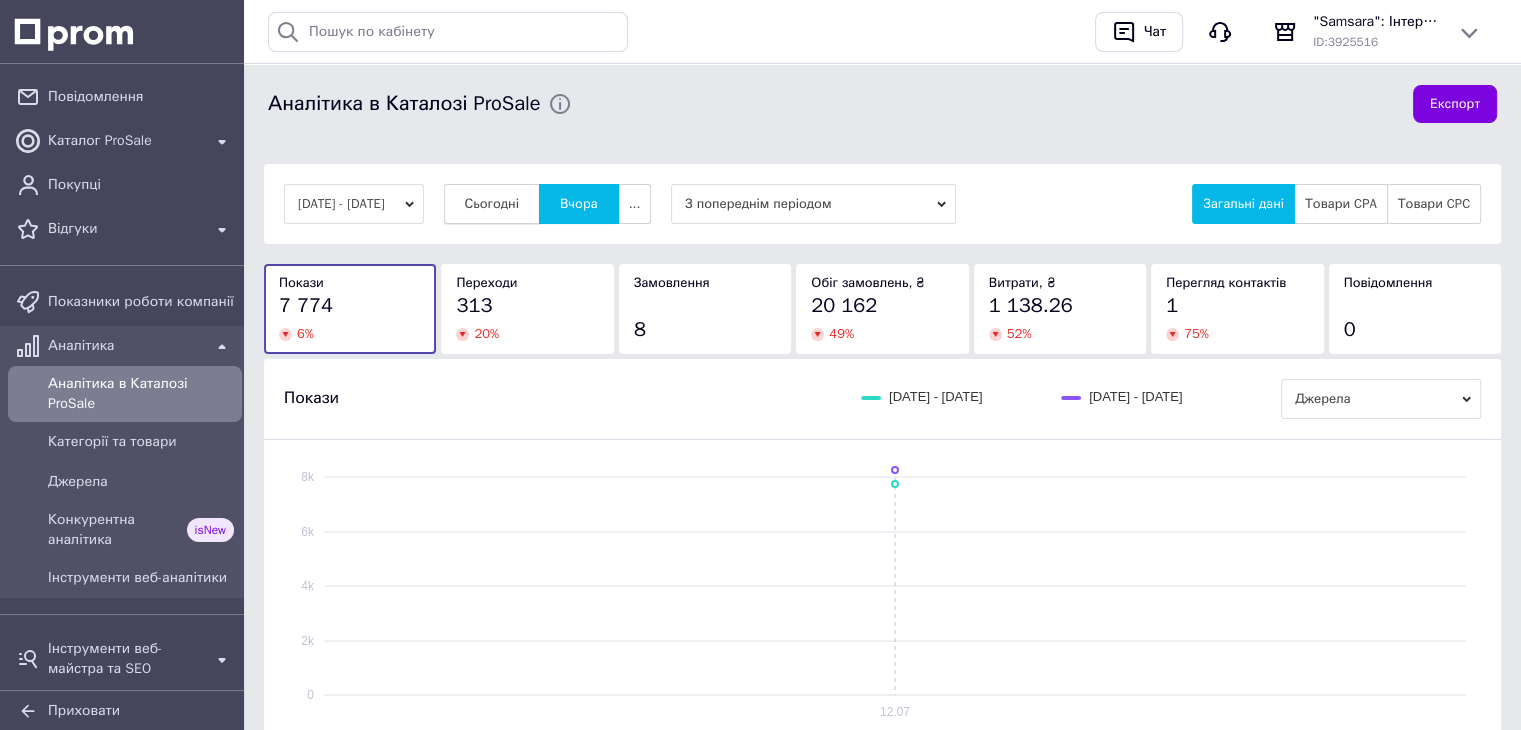 click on "Сьогодні" at bounding box center (492, 204) 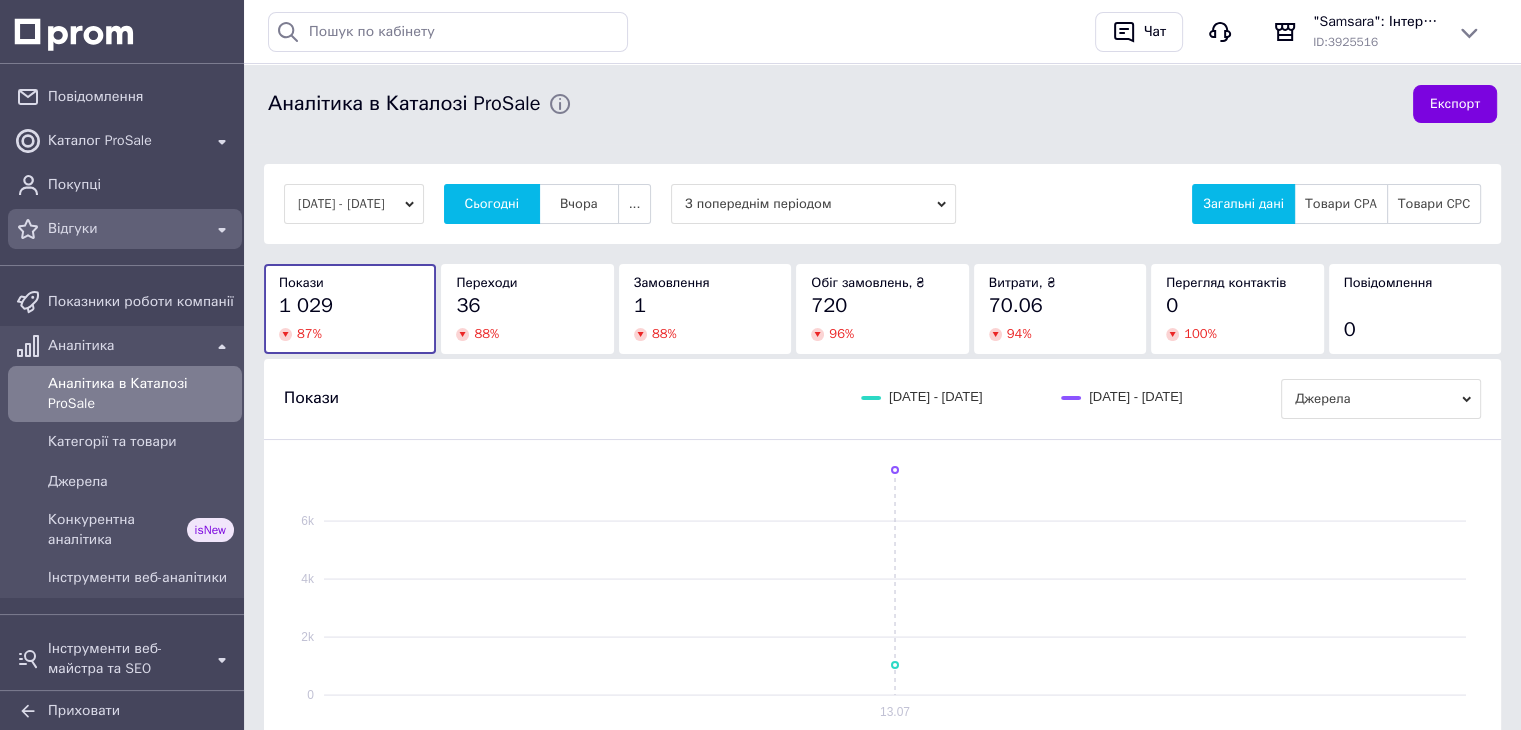 scroll, scrollTop: 0, scrollLeft: 0, axis: both 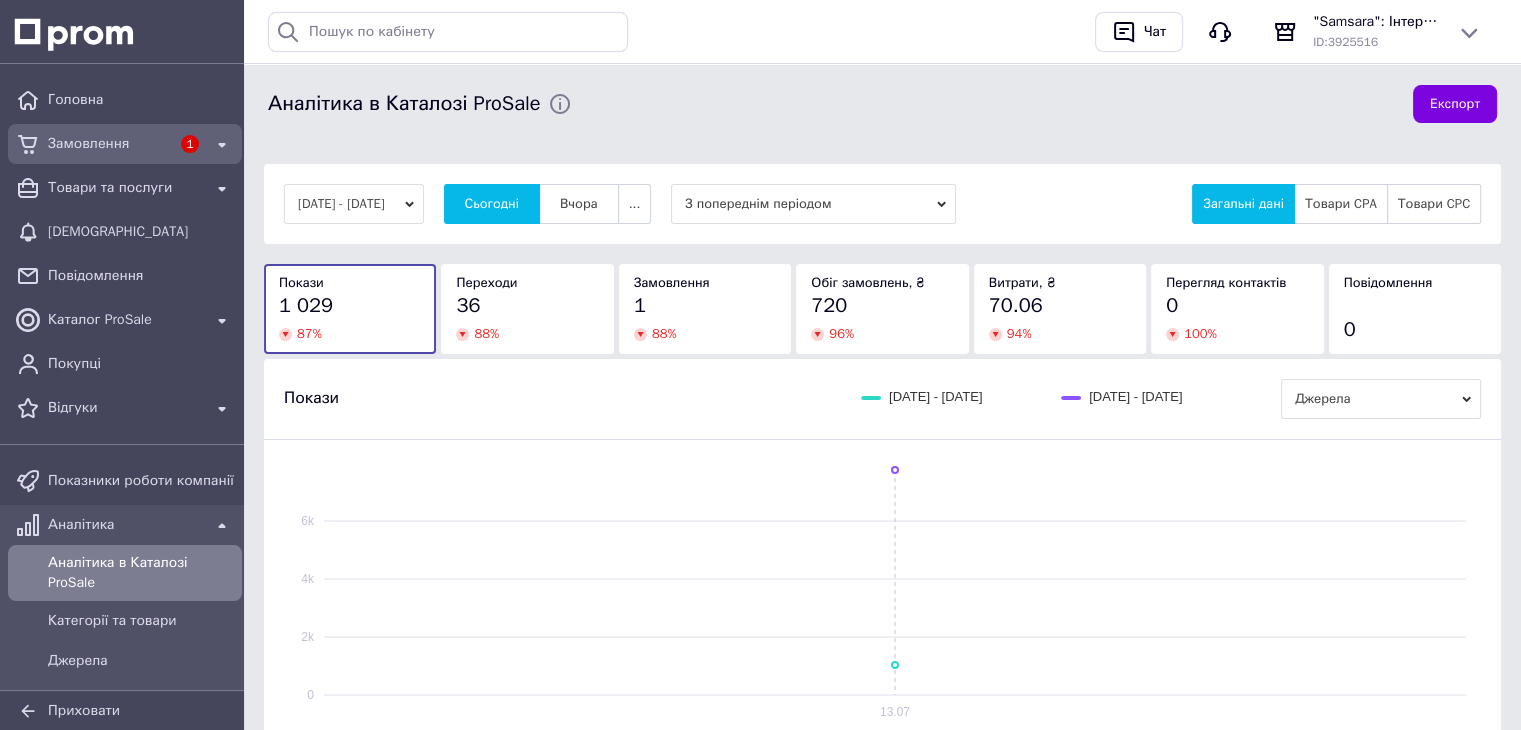 click on "Замовлення" at bounding box center [109, 144] 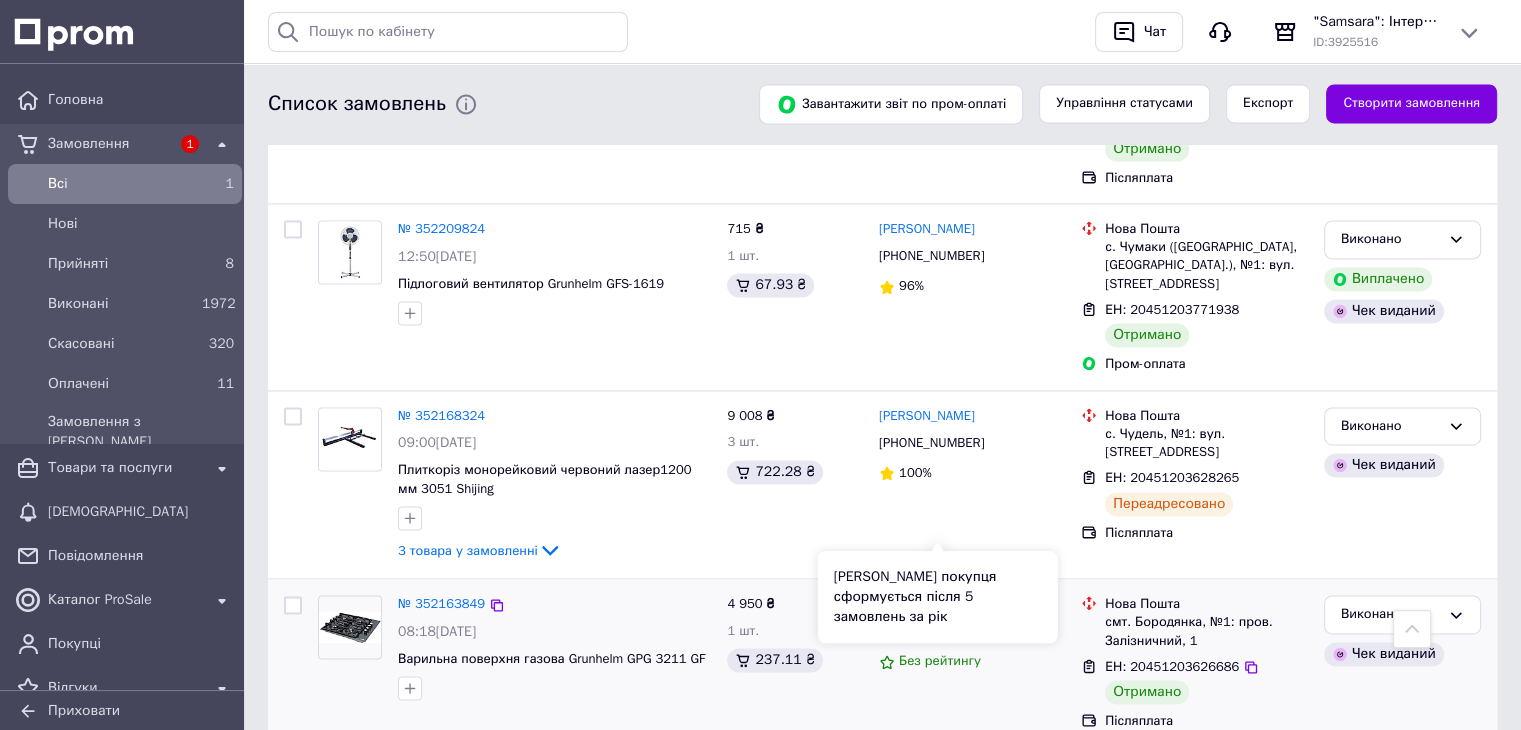 scroll, scrollTop: 3000, scrollLeft: 0, axis: vertical 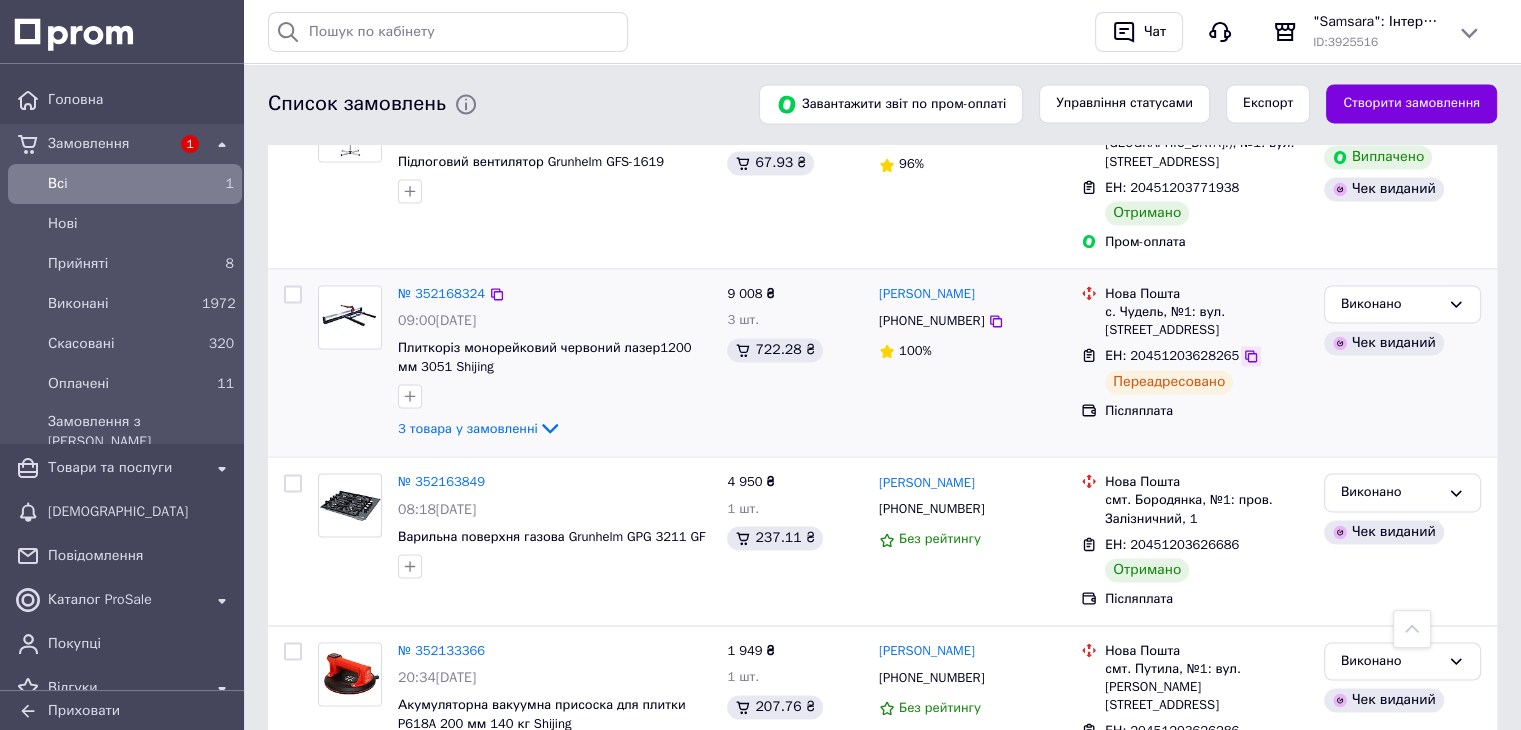 click 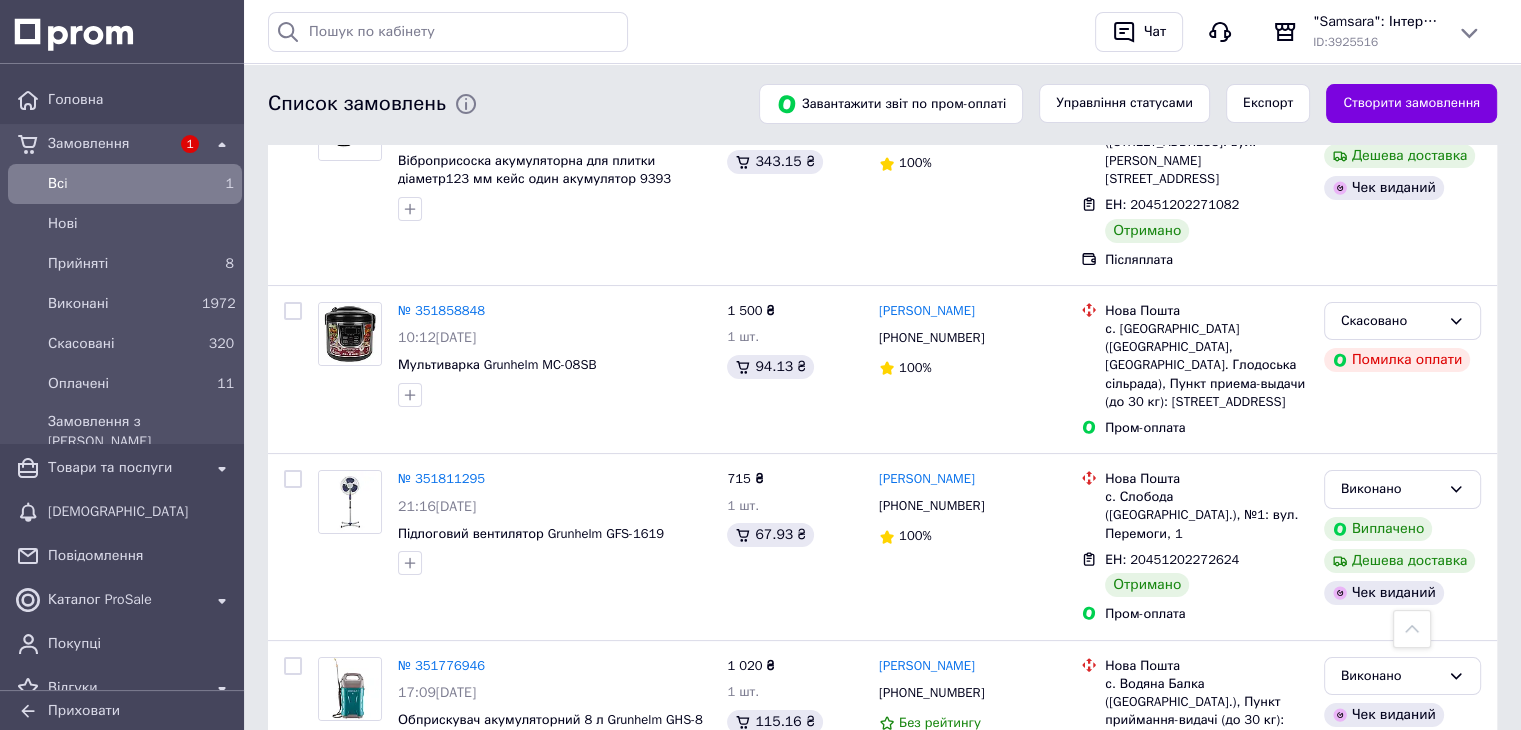 scroll, scrollTop: 7900, scrollLeft: 0, axis: vertical 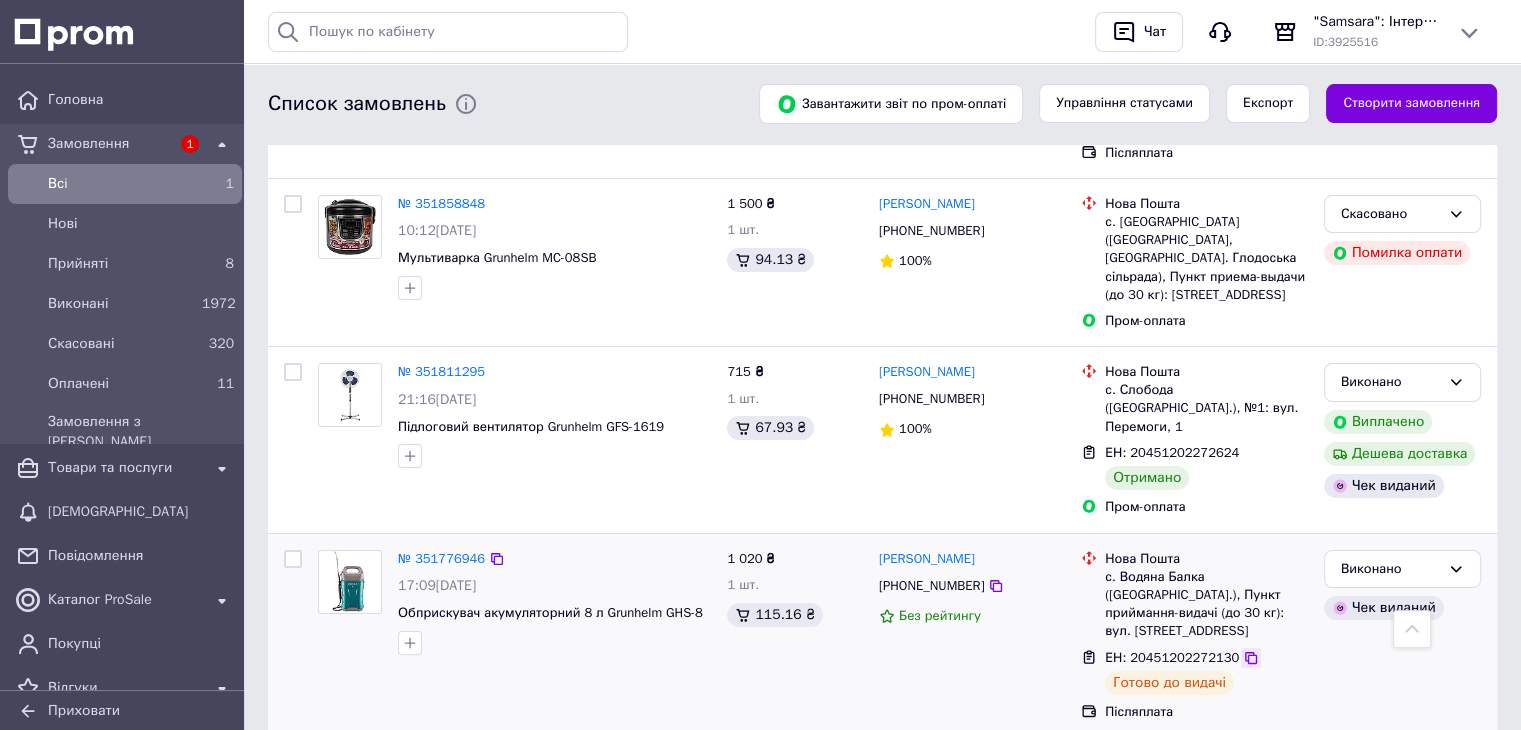 click 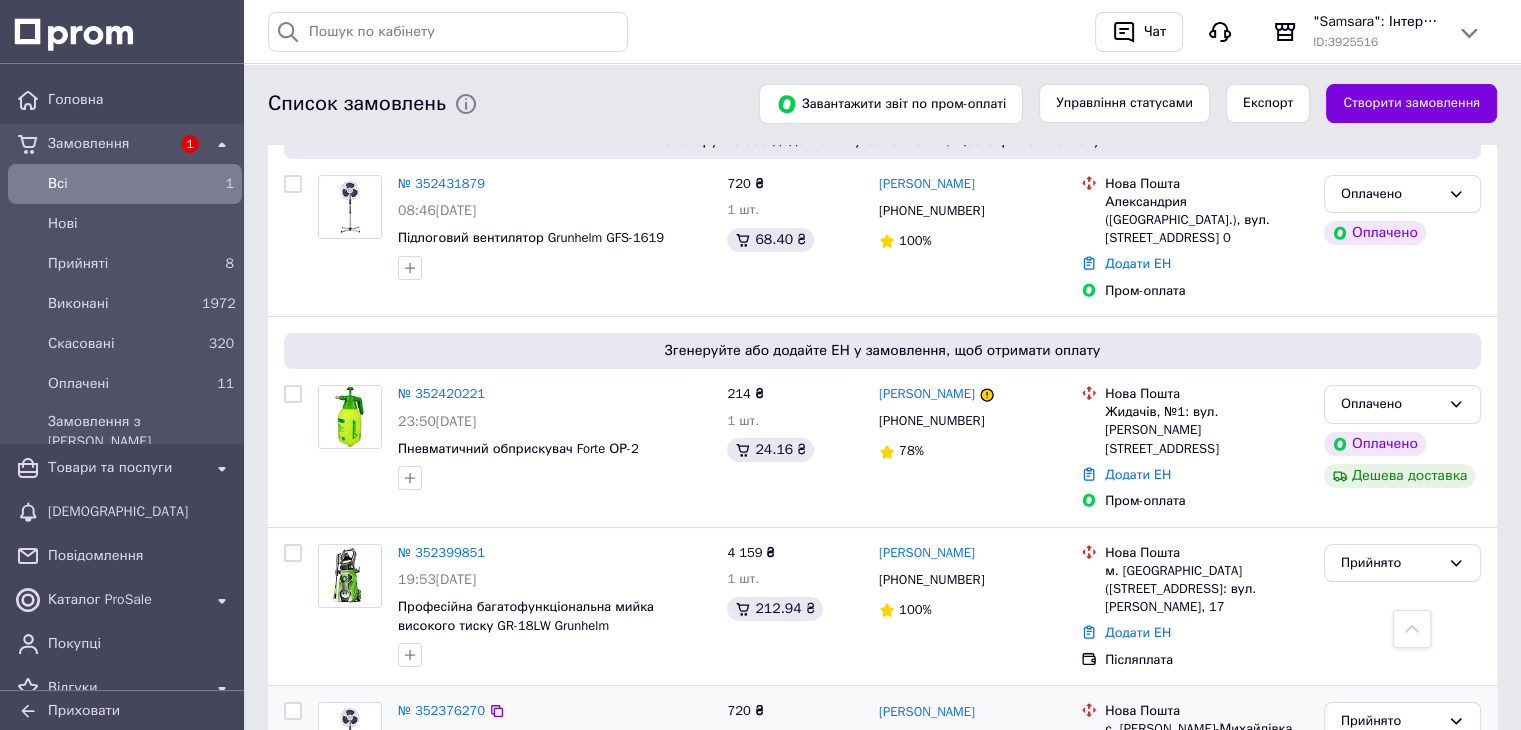 scroll, scrollTop: 0, scrollLeft: 0, axis: both 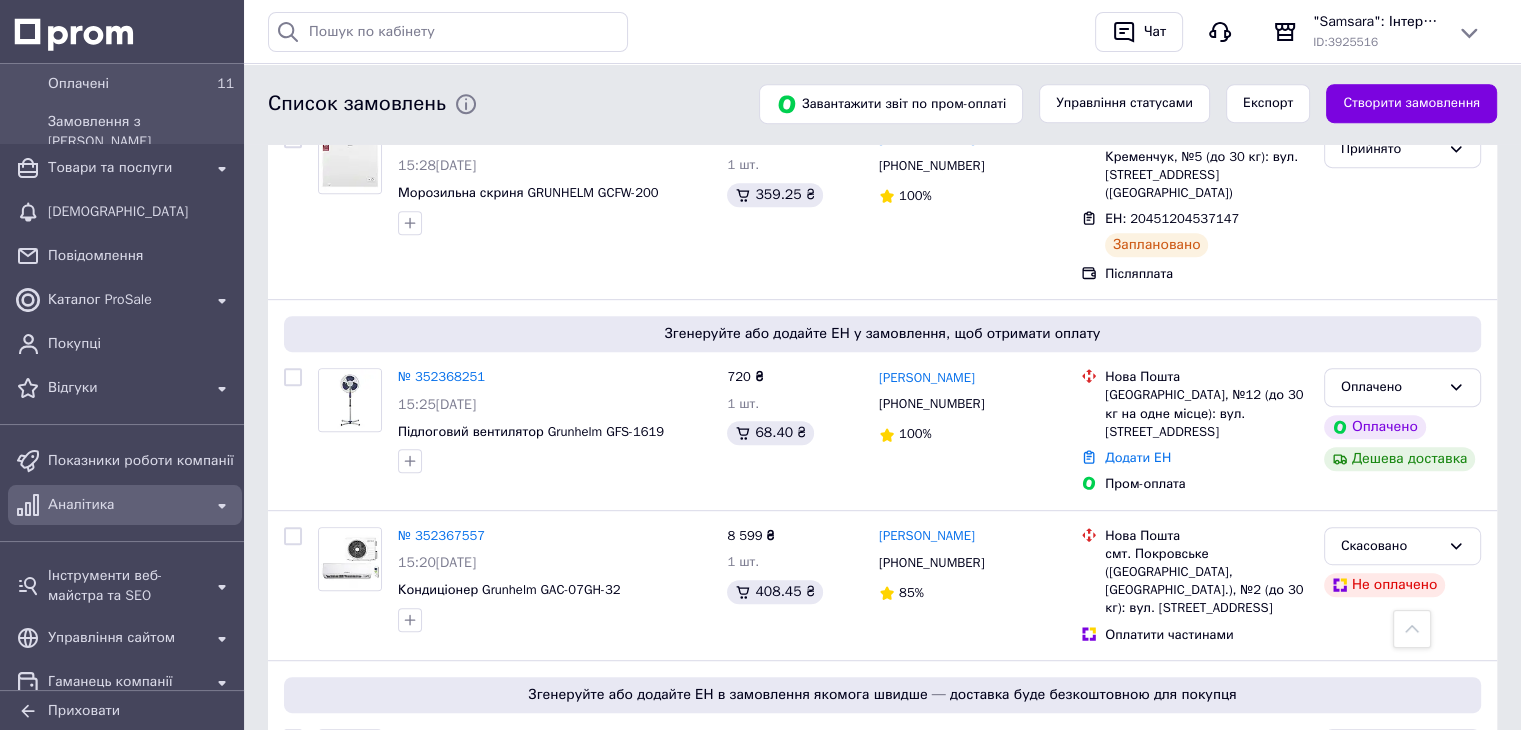 click on "Аналітика" at bounding box center (125, 505) 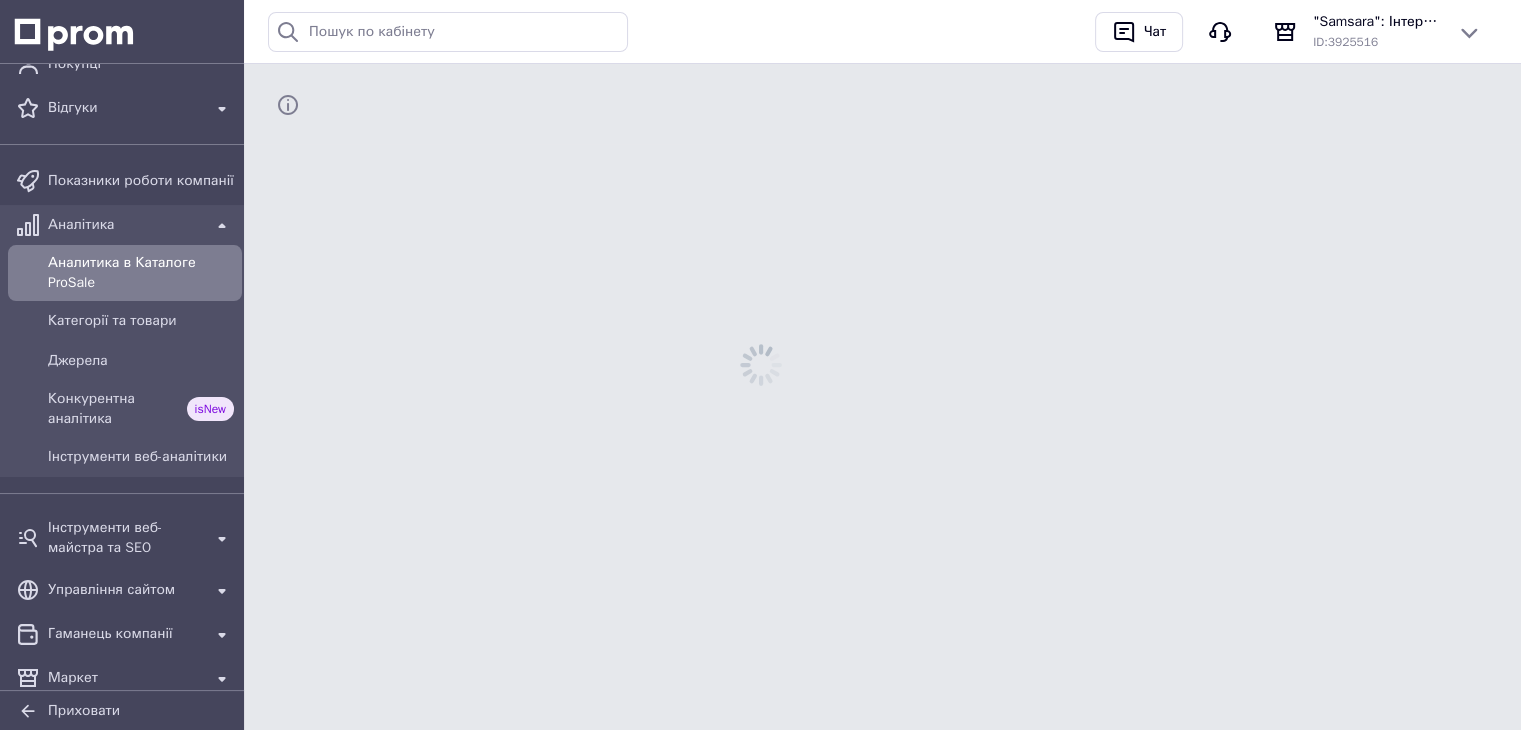 scroll, scrollTop: 0, scrollLeft: 0, axis: both 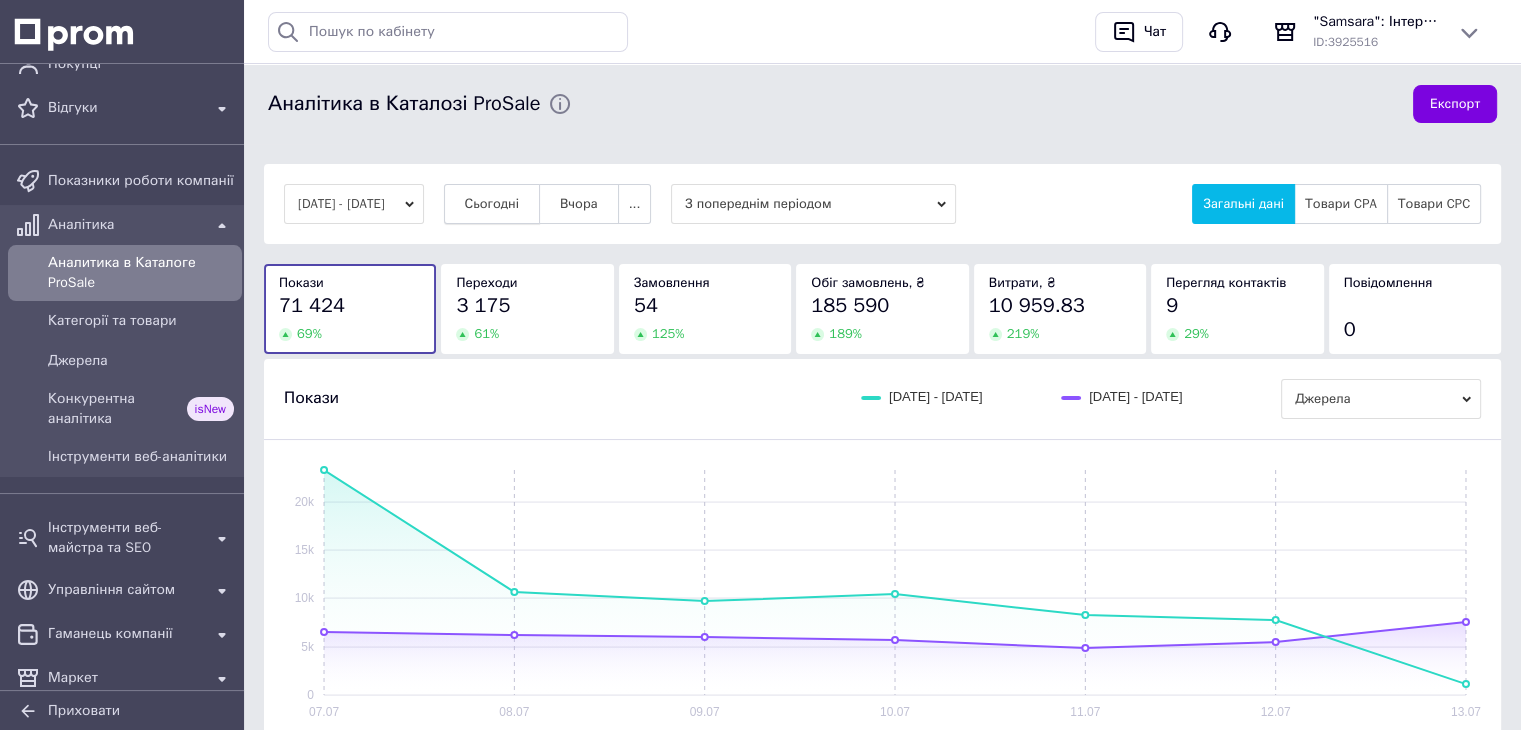 click on "Сьогодні" at bounding box center [492, 204] 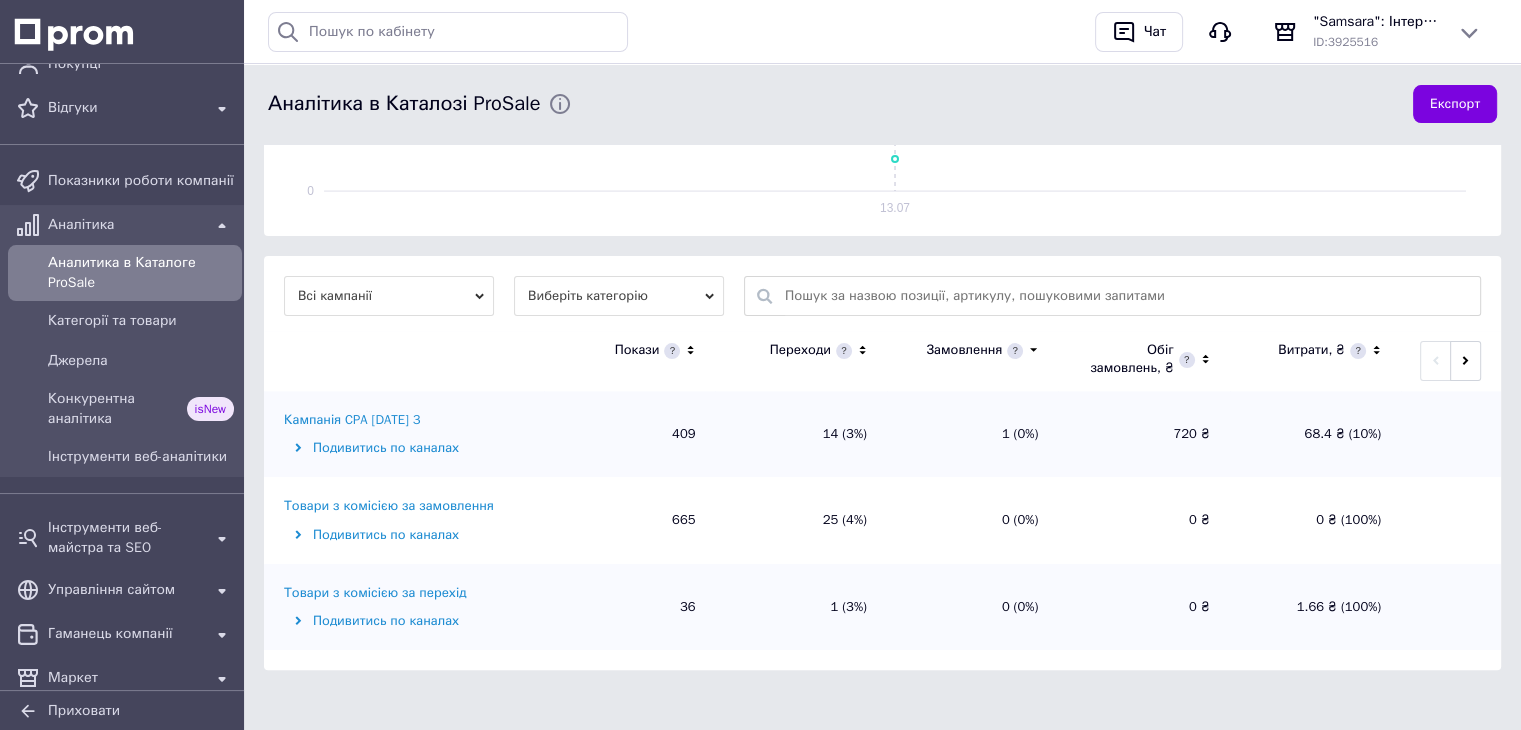 click on "Товари з комісією за замовлення" at bounding box center (389, 506) 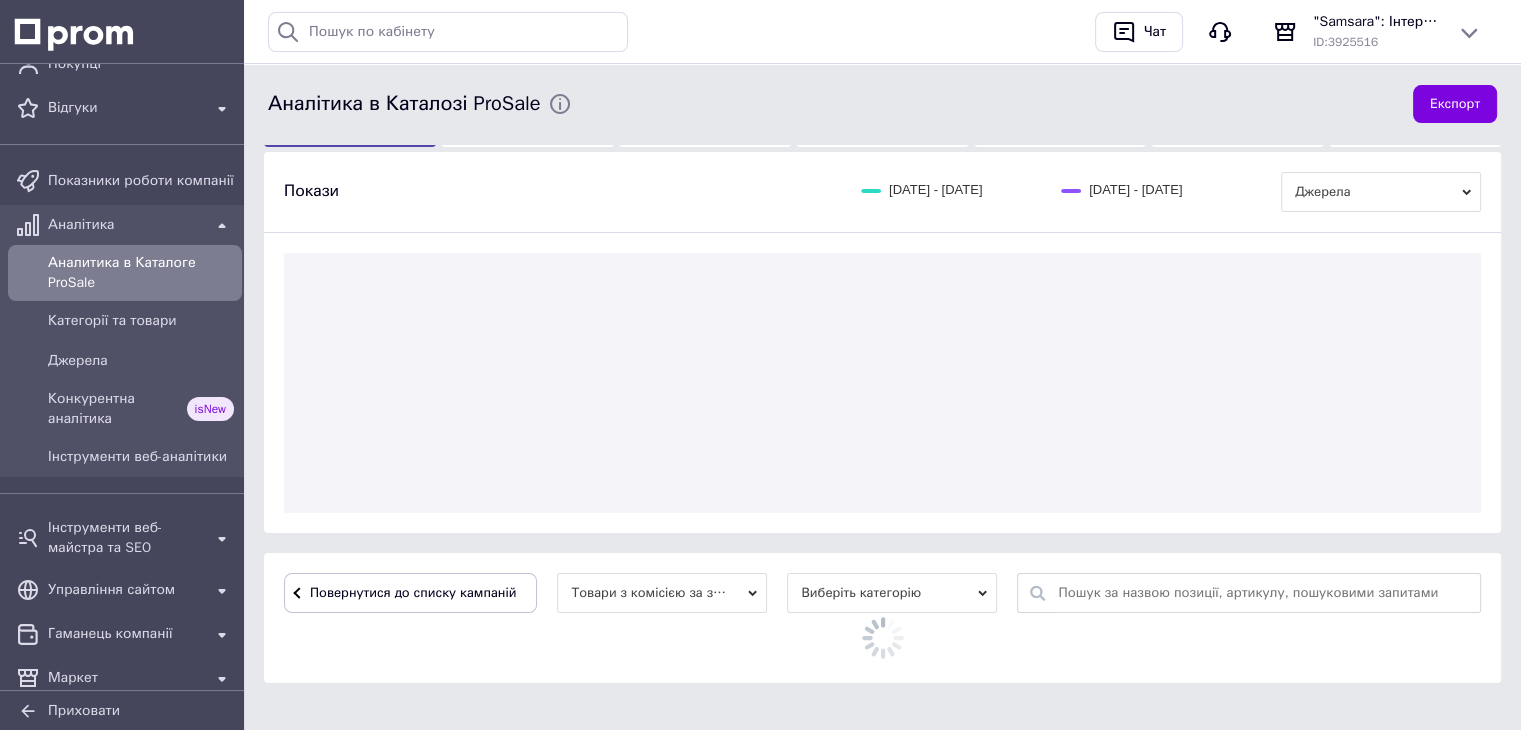 scroll, scrollTop: 504, scrollLeft: 0, axis: vertical 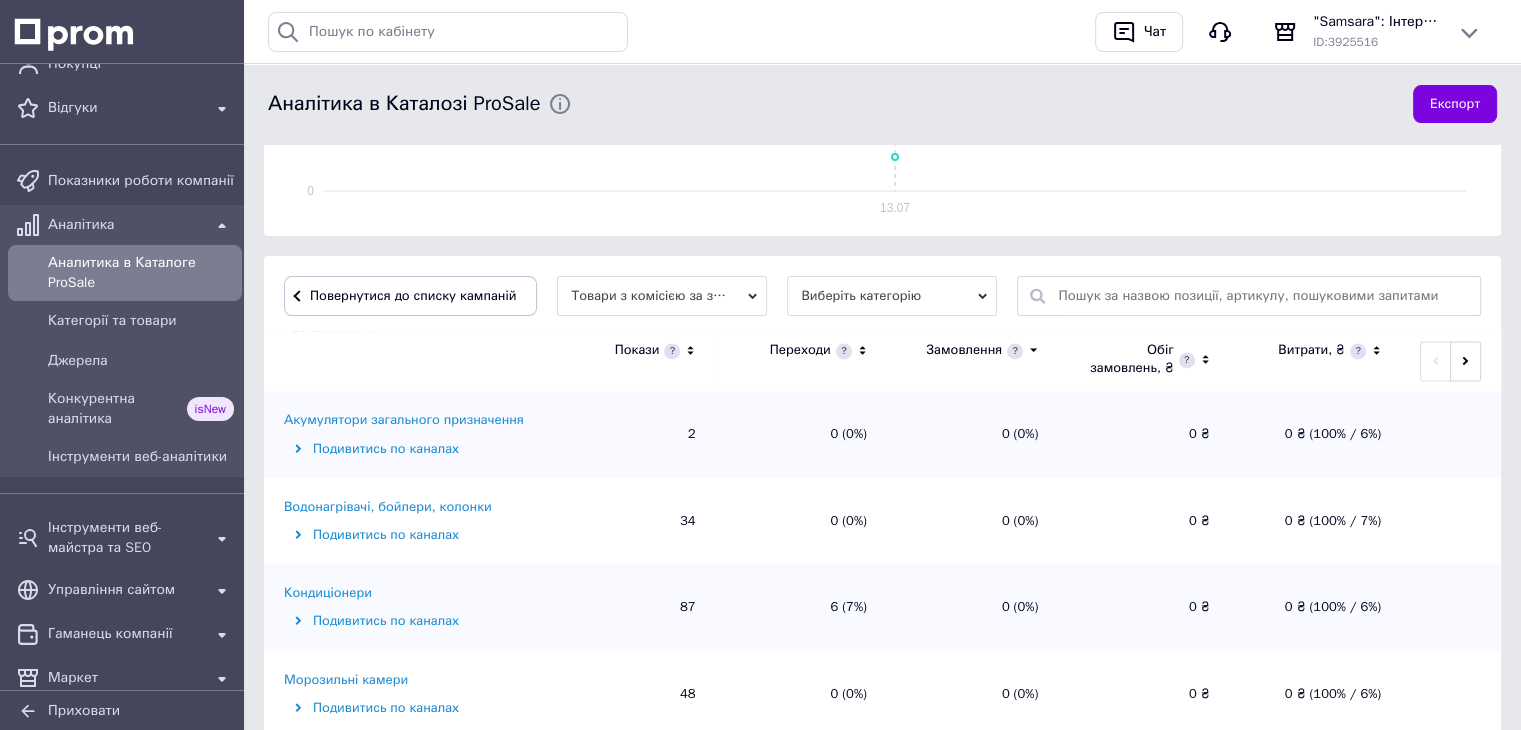 click on "Кондиціонери" at bounding box center [328, 593] 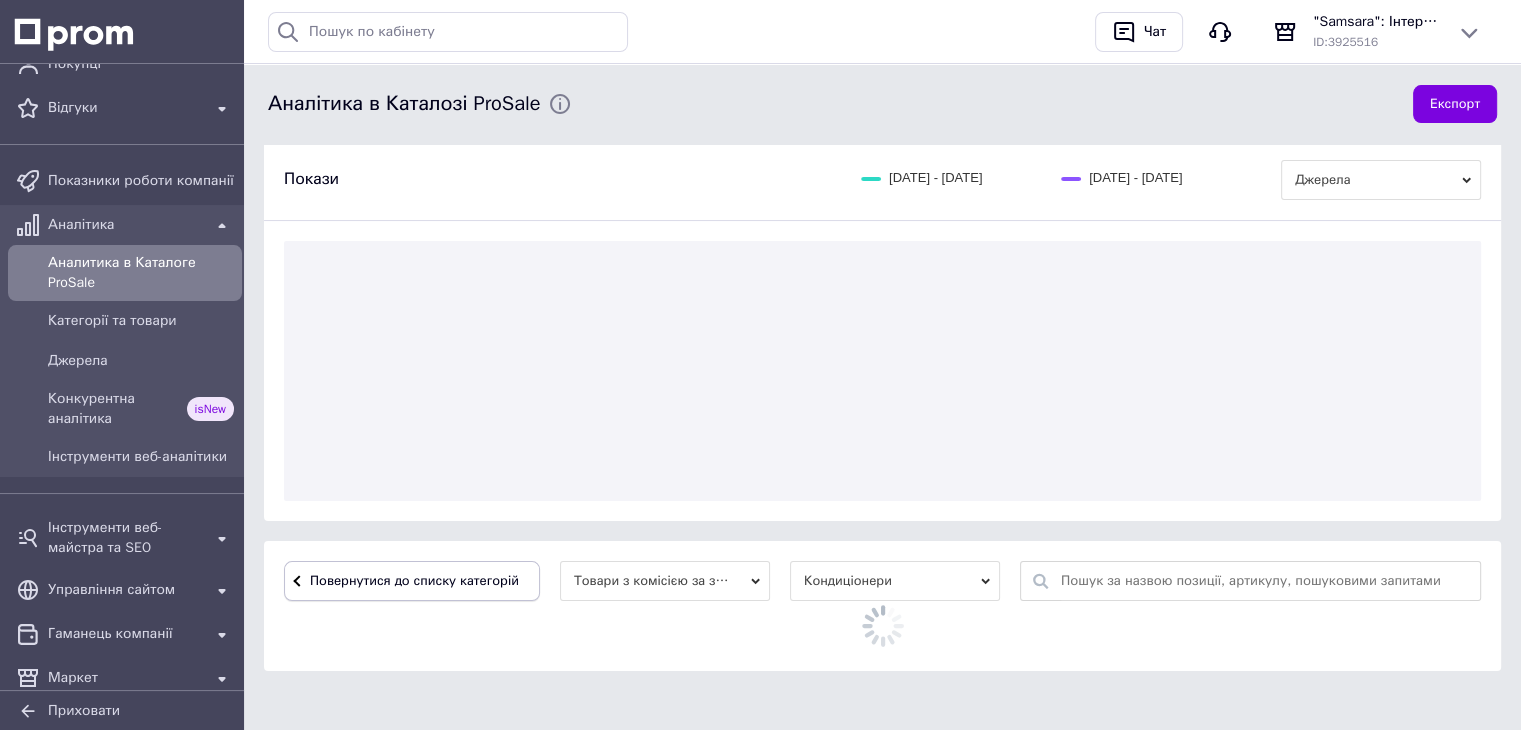 scroll, scrollTop: 504, scrollLeft: 0, axis: vertical 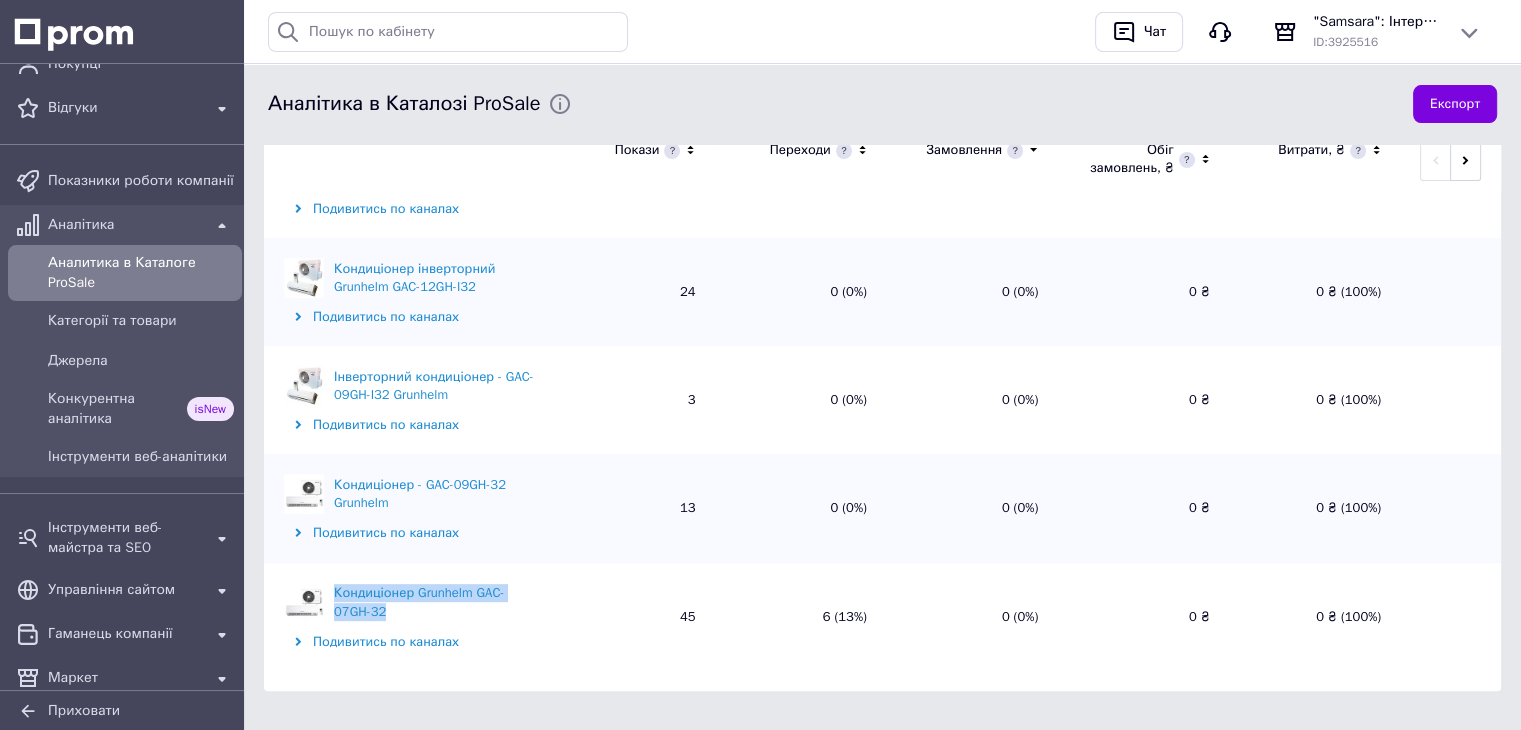 drag, startPoint x: 393, startPoint y: 609, endPoint x: 331, endPoint y: 591, distance: 64.56005 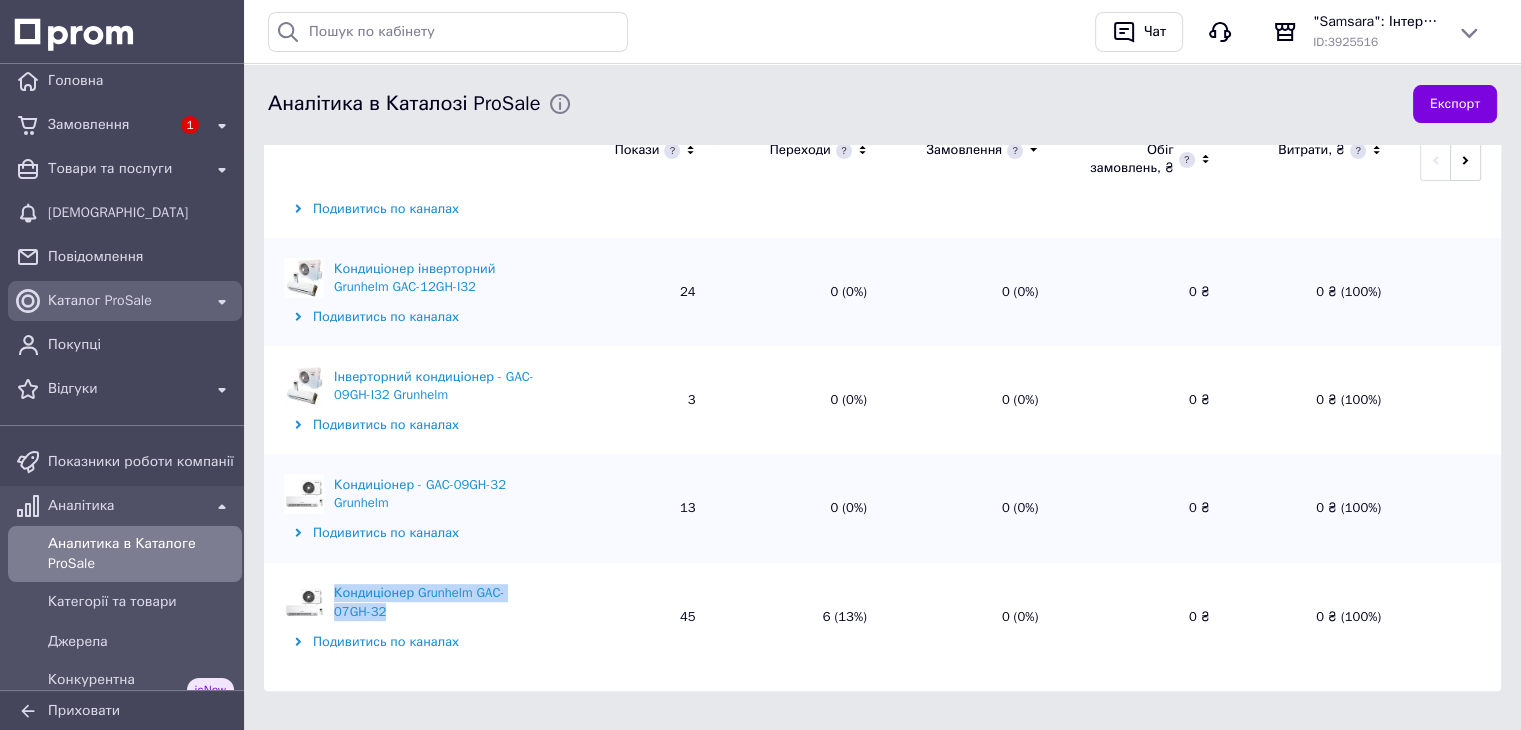 scroll, scrollTop: 11, scrollLeft: 0, axis: vertical 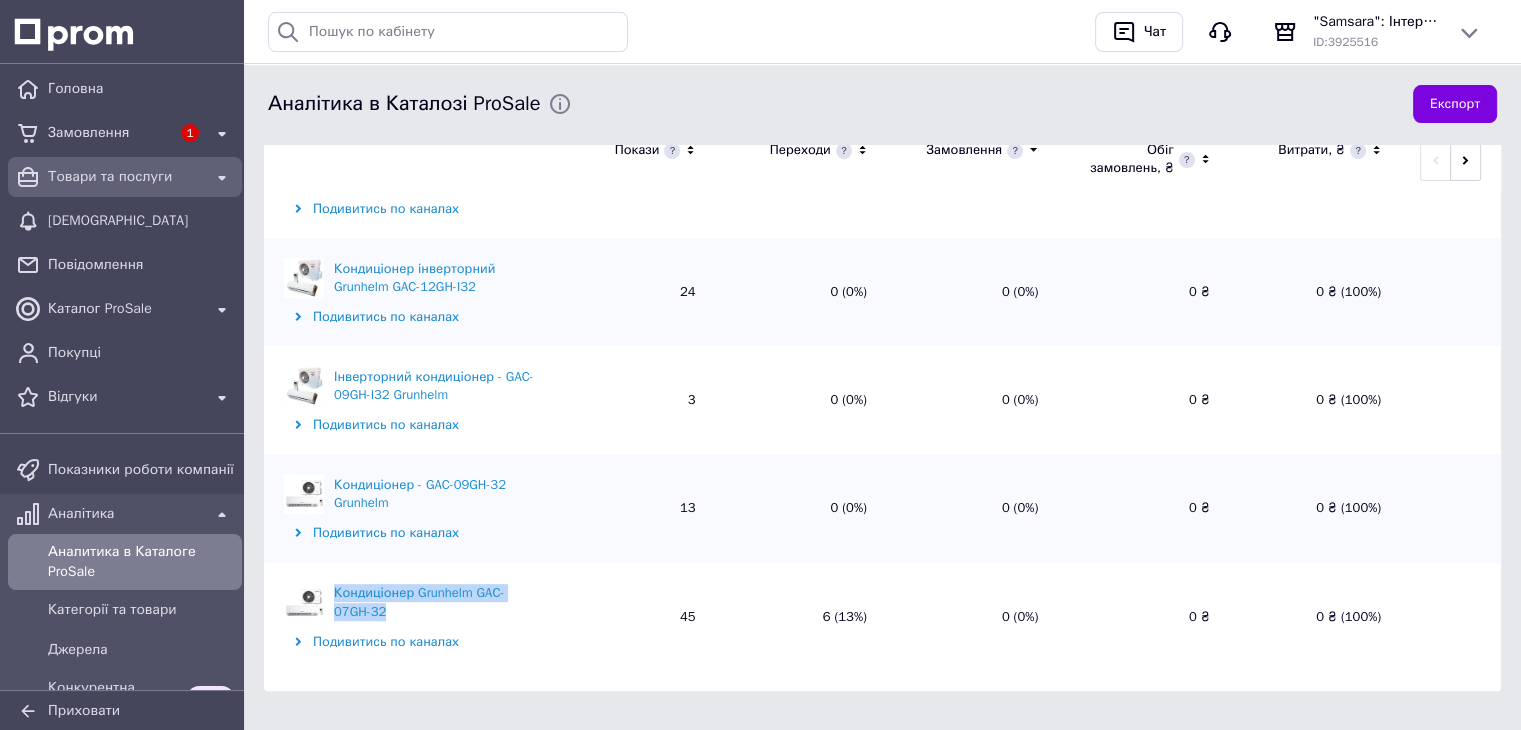 click on "Товари та послуги" at bounding box center [125, 177] 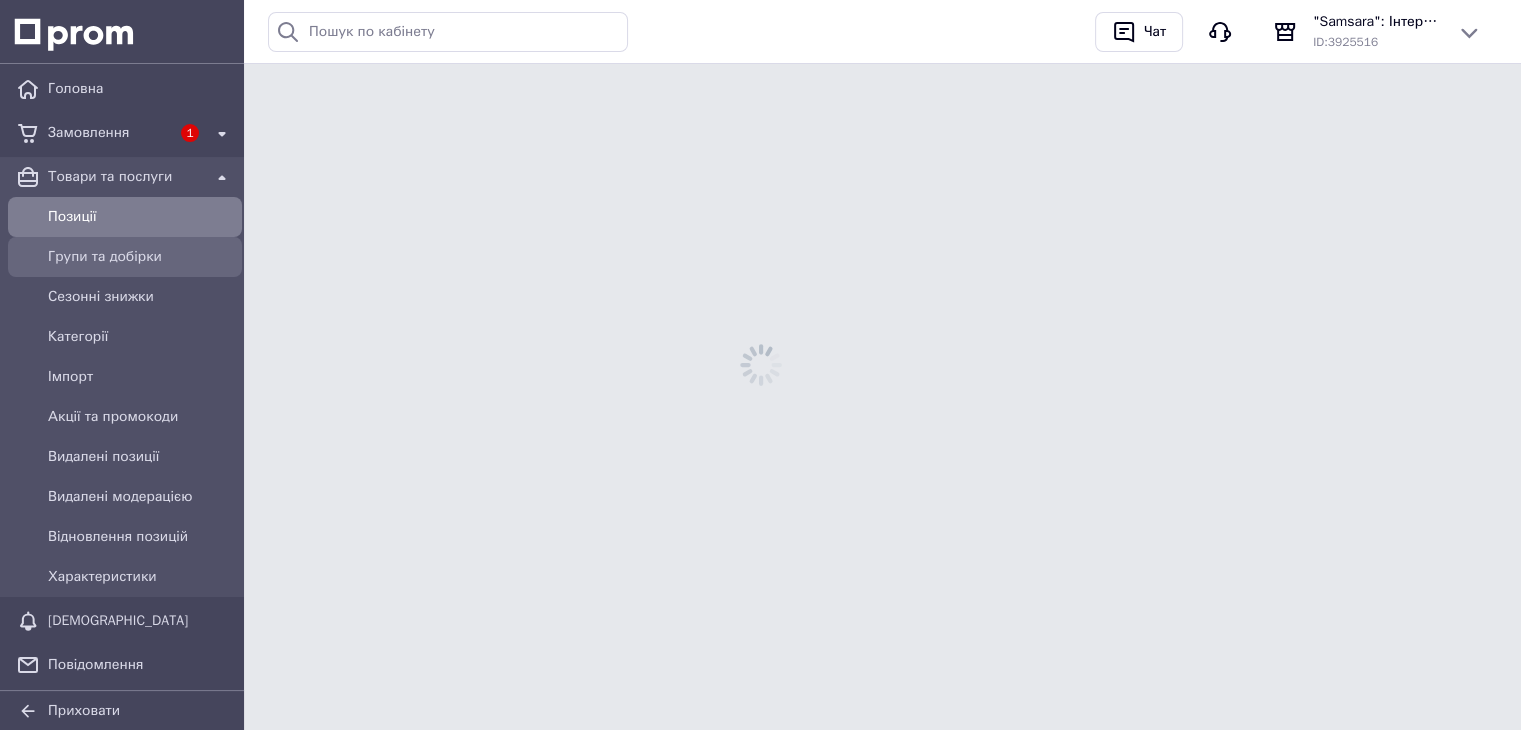 scroll, scrollTop: 0, scrollLeft: 0, axis: both 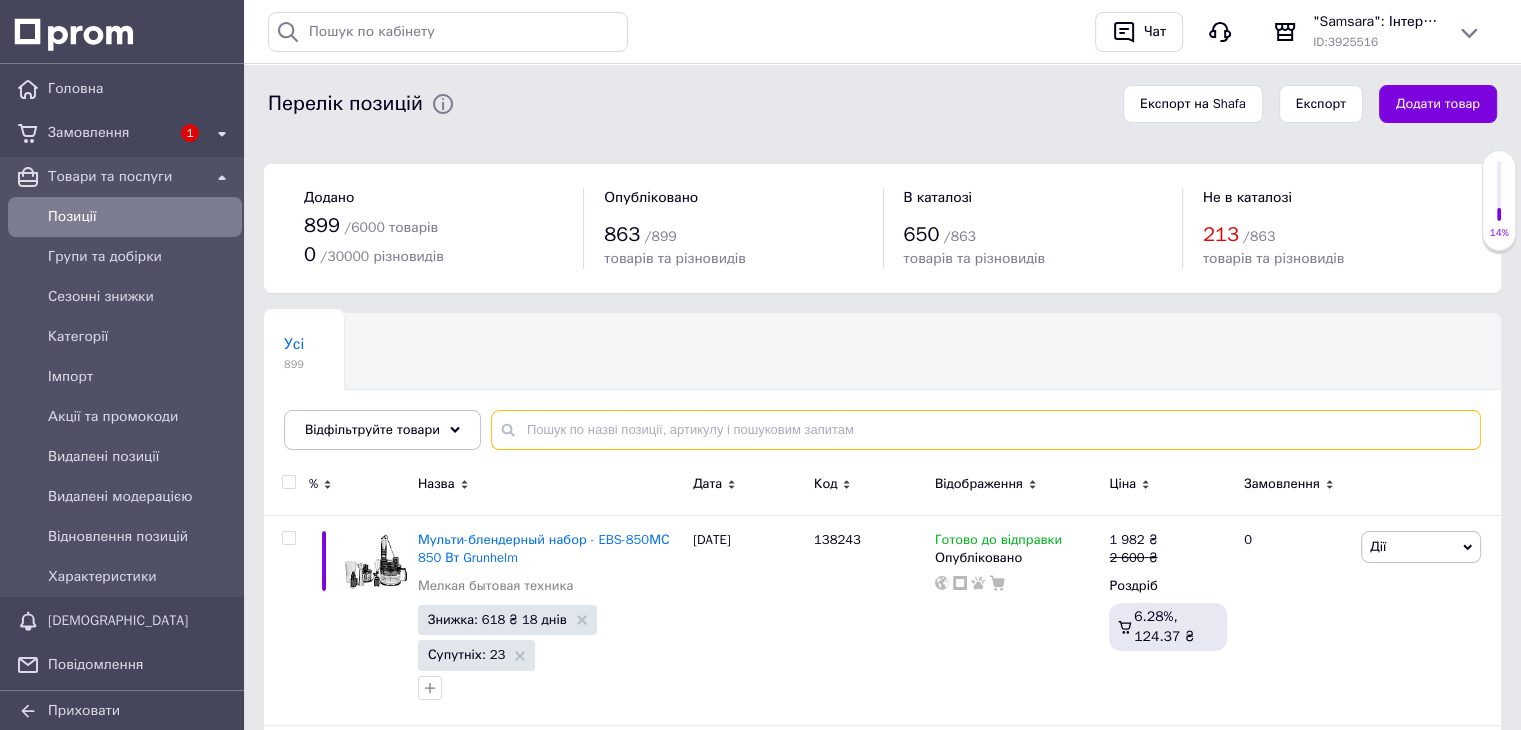 click at bounding box center [986, 430] 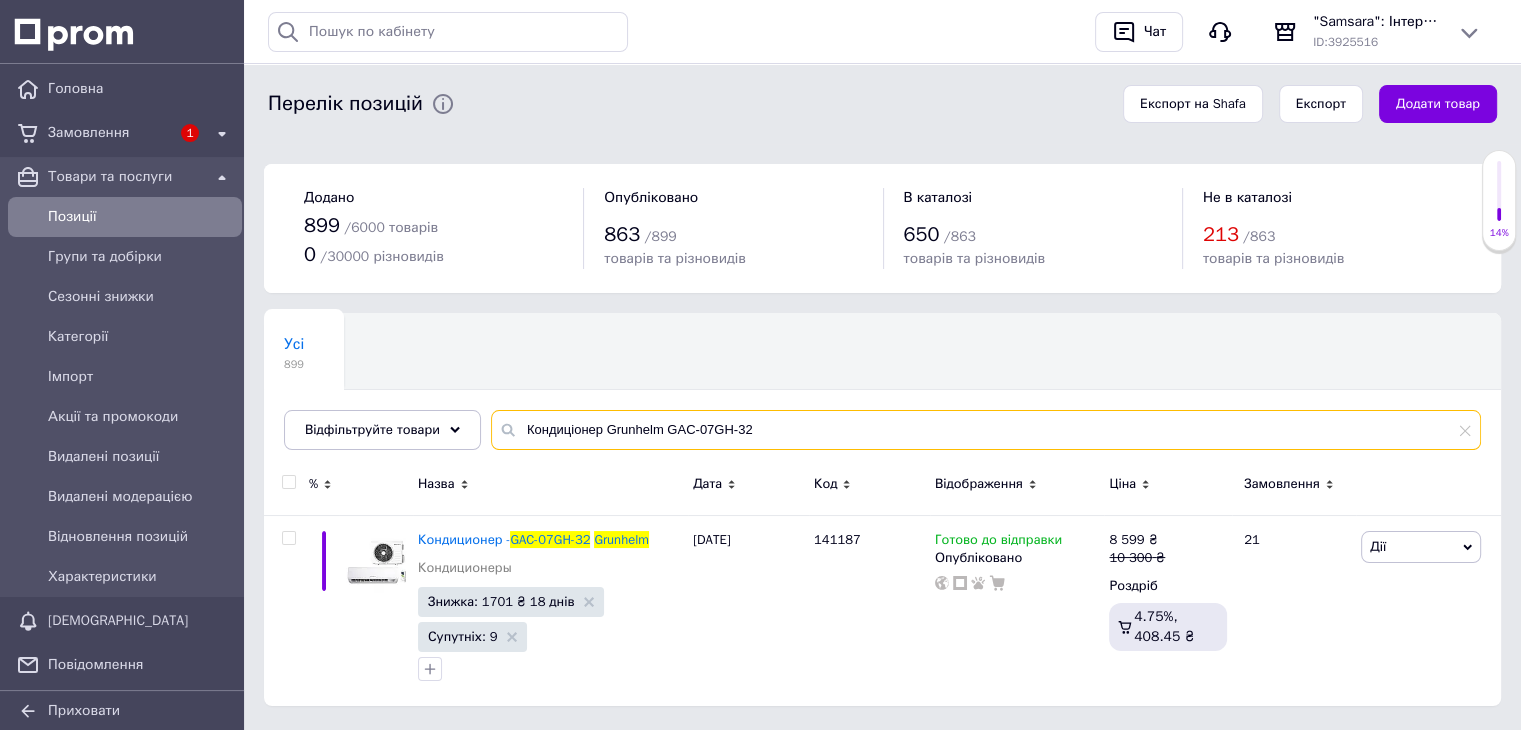 type on "Кондиціонер Grunhelm GAC-07GH-32" 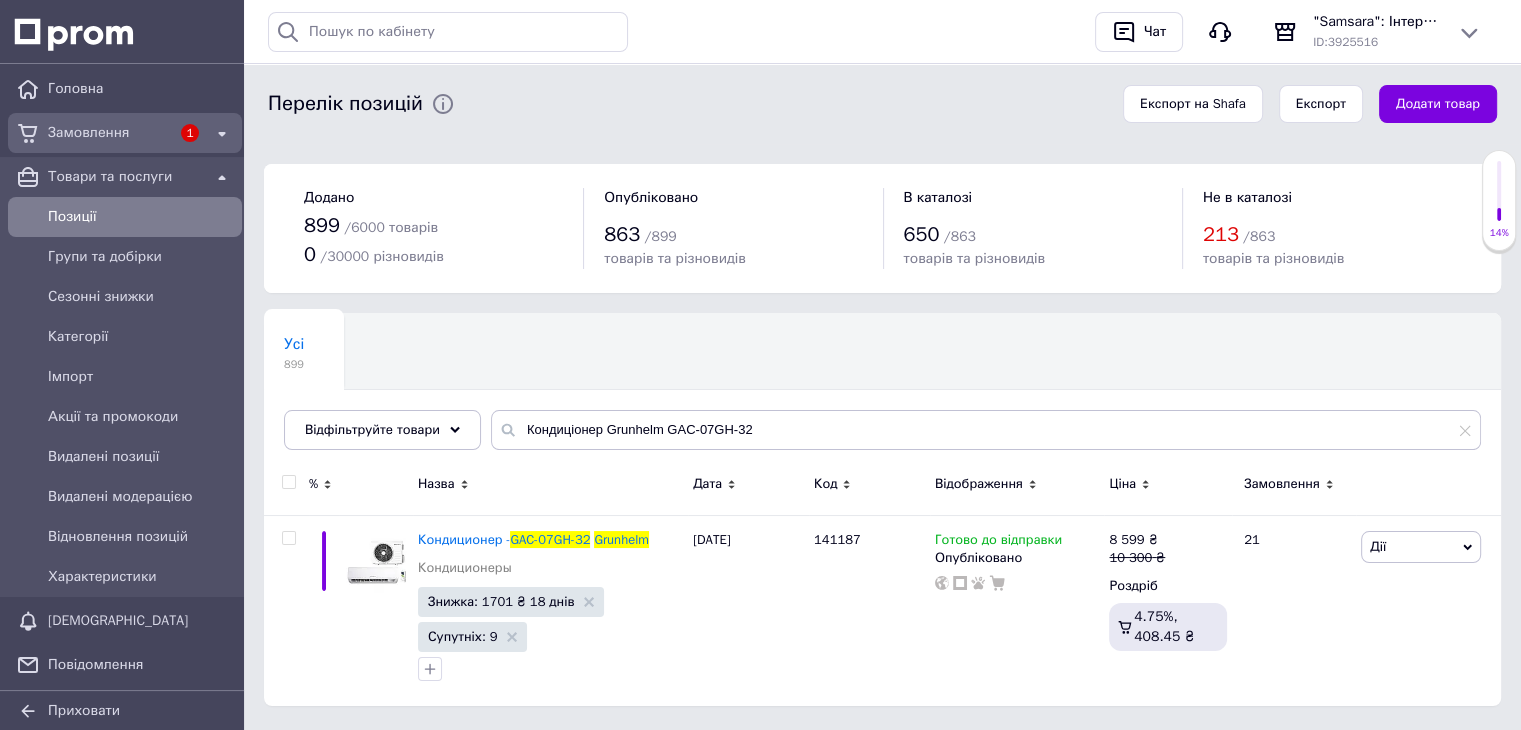 click on "Замовлення" at bounding box center [109, 133] 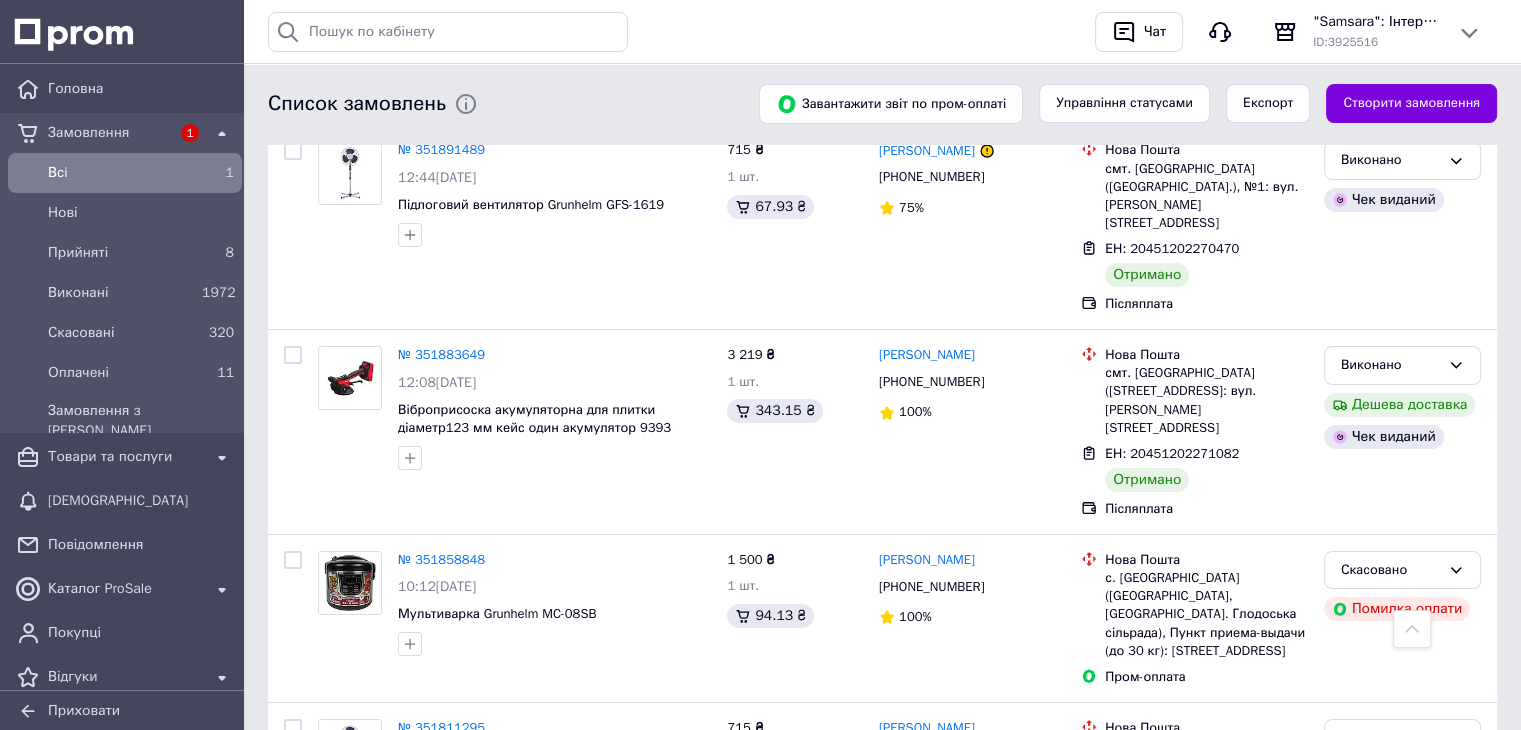 scroll, scrollTop: 7500, scrollLeft: 0, axis: vertical 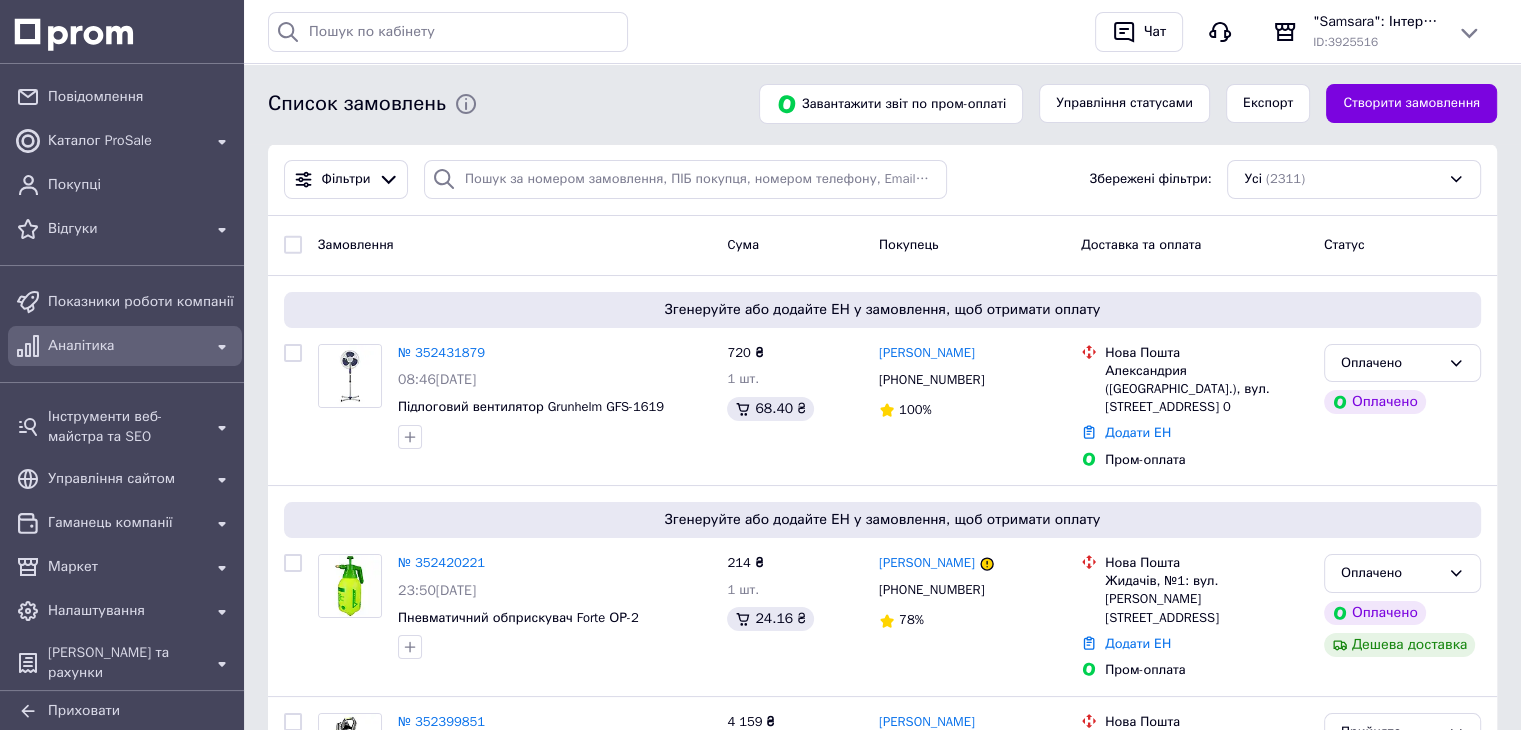 click on "Аналітика" at bounding box center [125, 346] 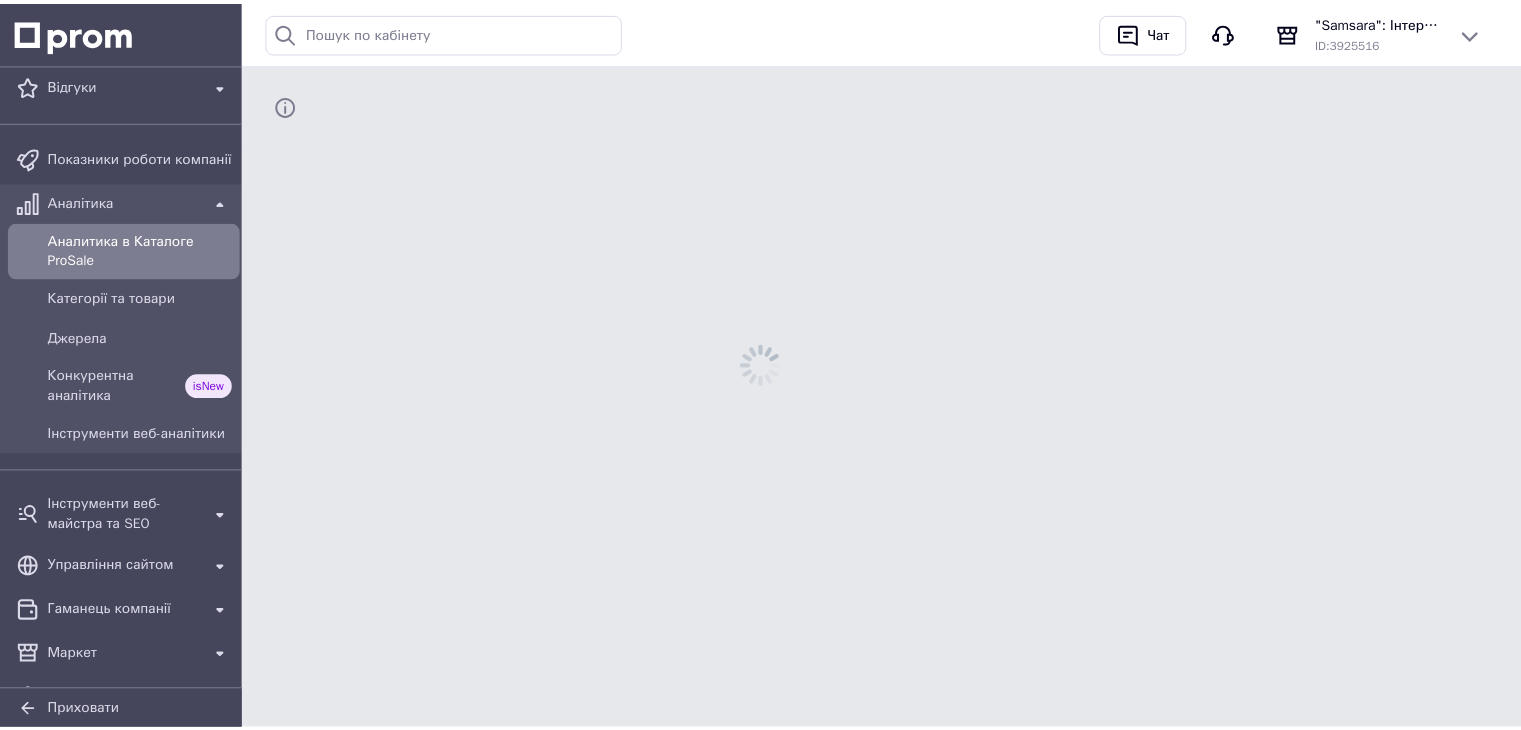 scroll, scrollTop: 179, scrollLeft: 0, axis: vertical 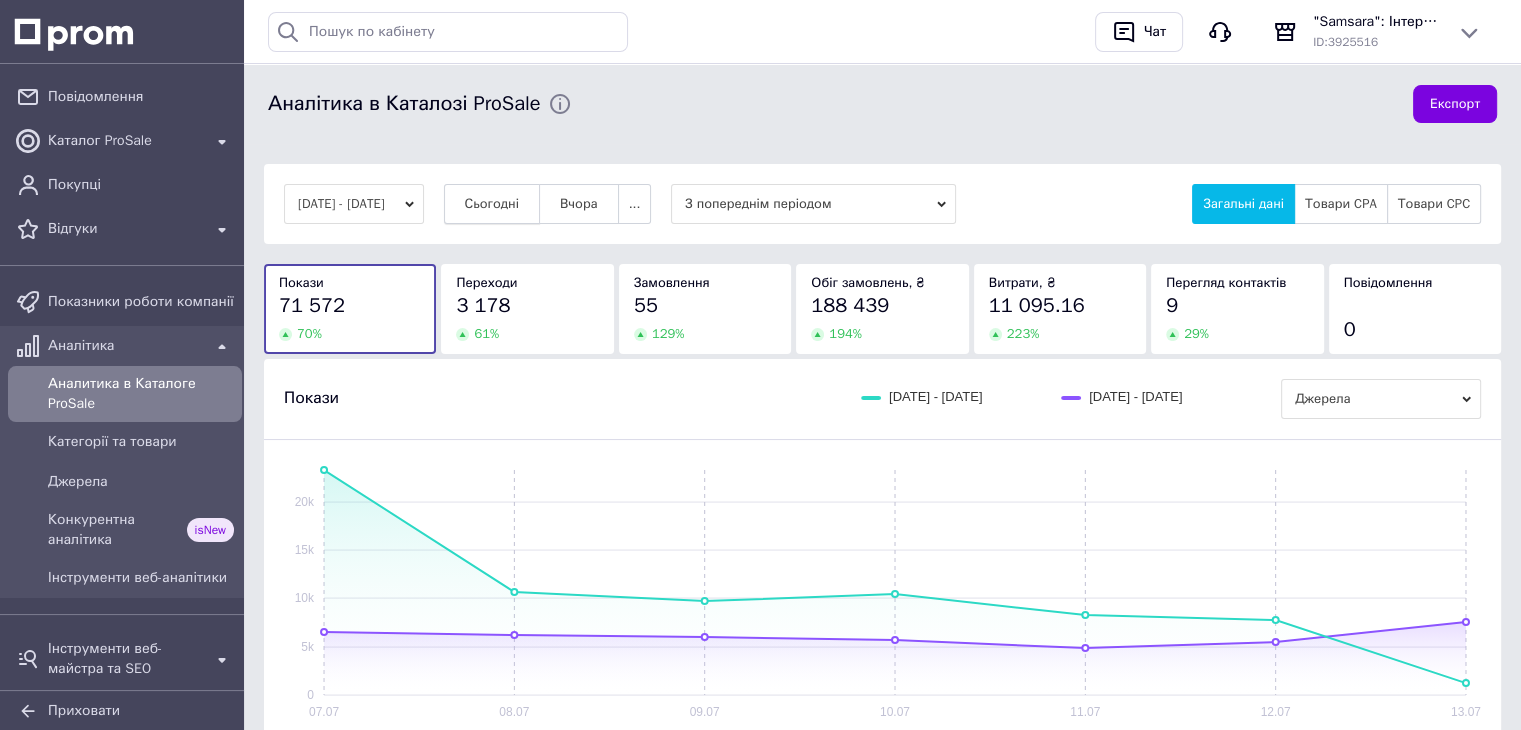 click on "Сьогодні" at bounding box center (492, 204) 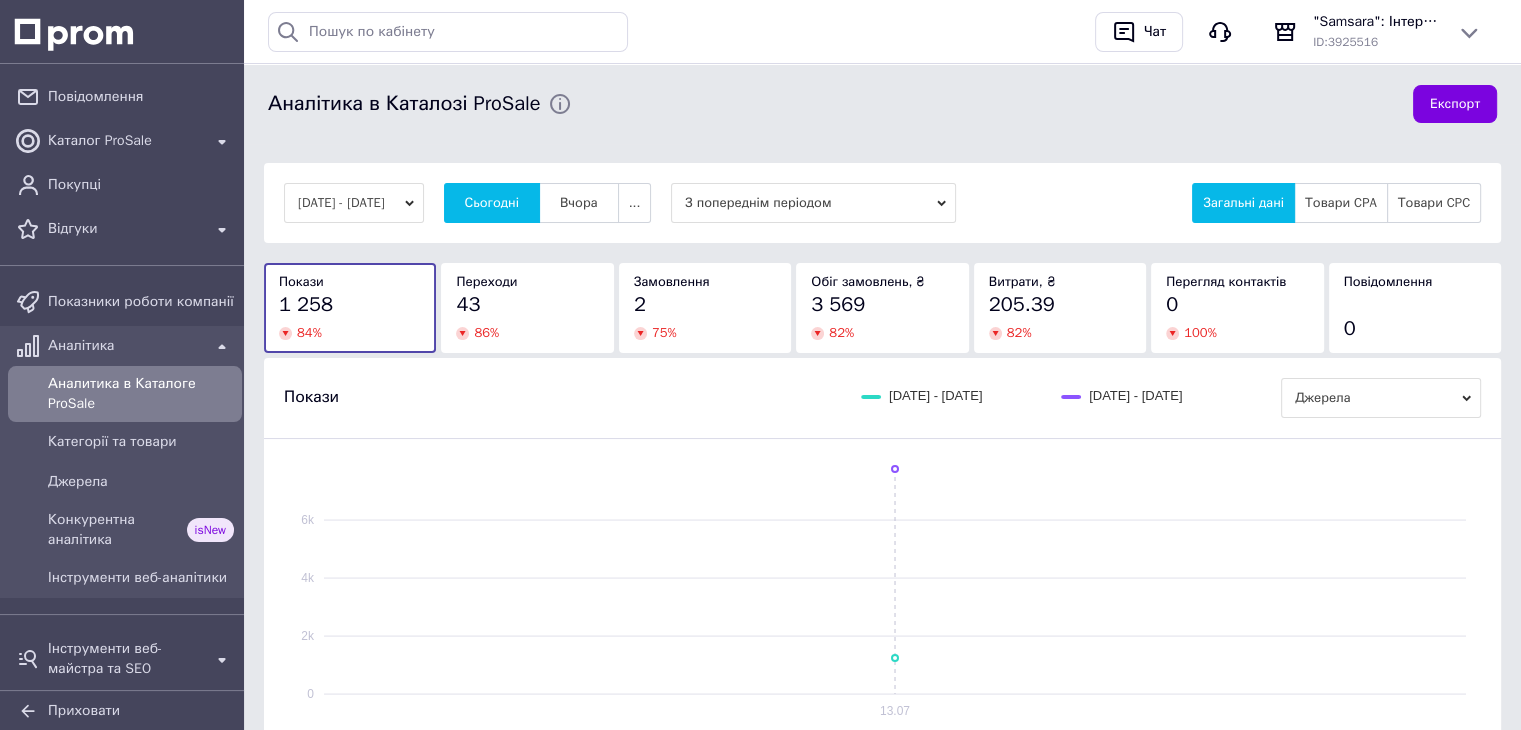 scroll, scrollTop: 0, scrollLeft: 0, axis: both 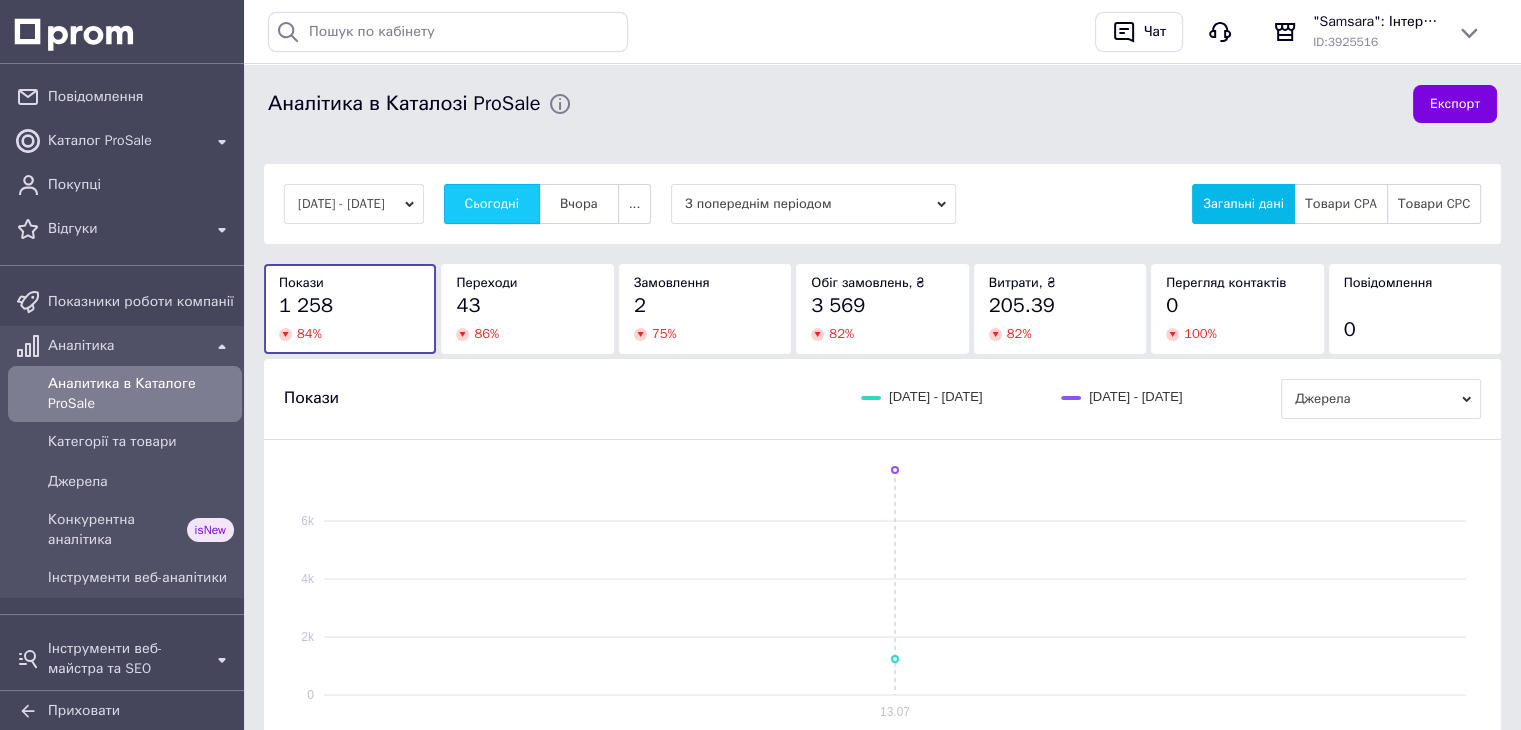click on "Сьогодні" at bounding box center [492, 204] 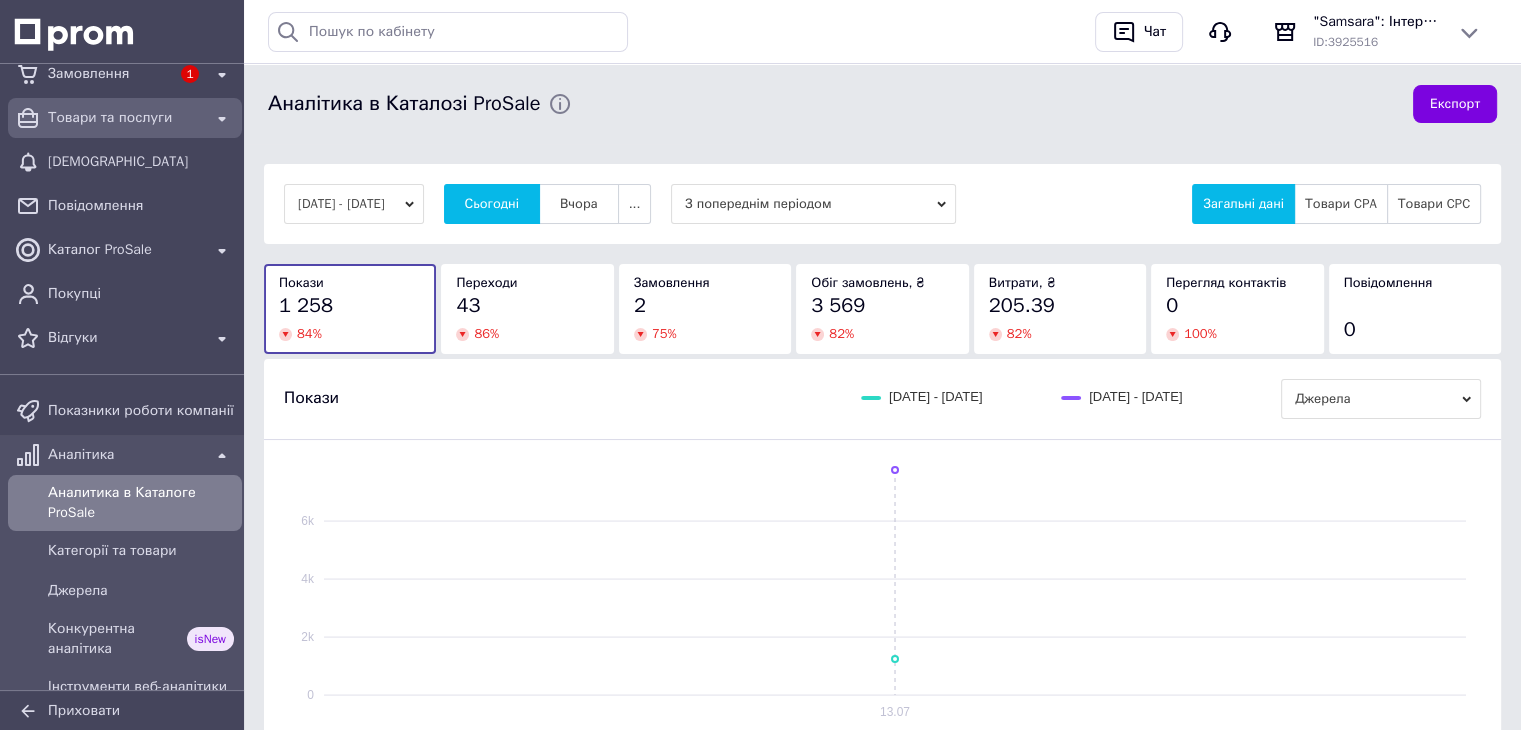 scroll, scrollTop: 0, scrollLeft: 0, axis: both 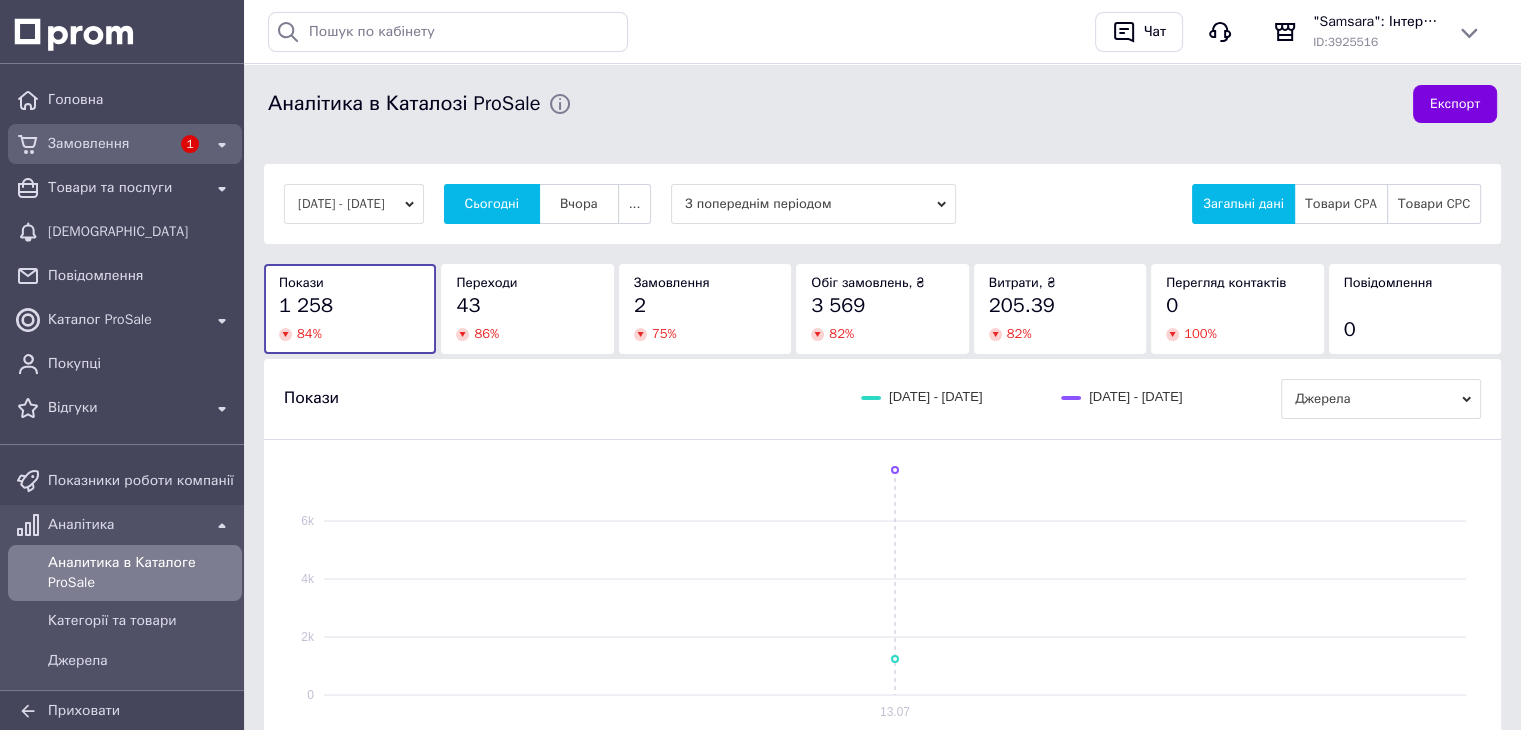 click on "Замовлення" at bounding box center [109, 144] 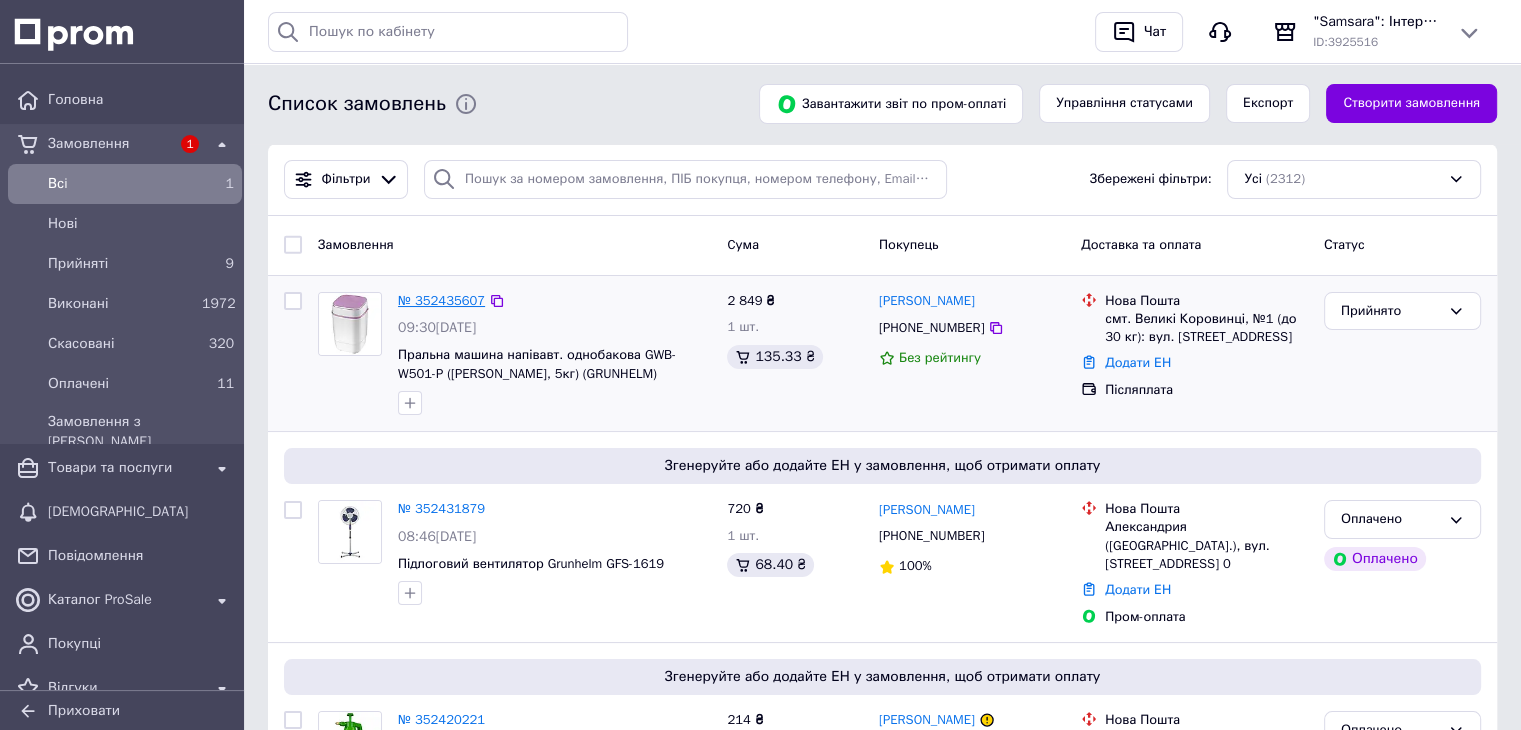 click on "№ 352435607" at bounding box center (441, 300) 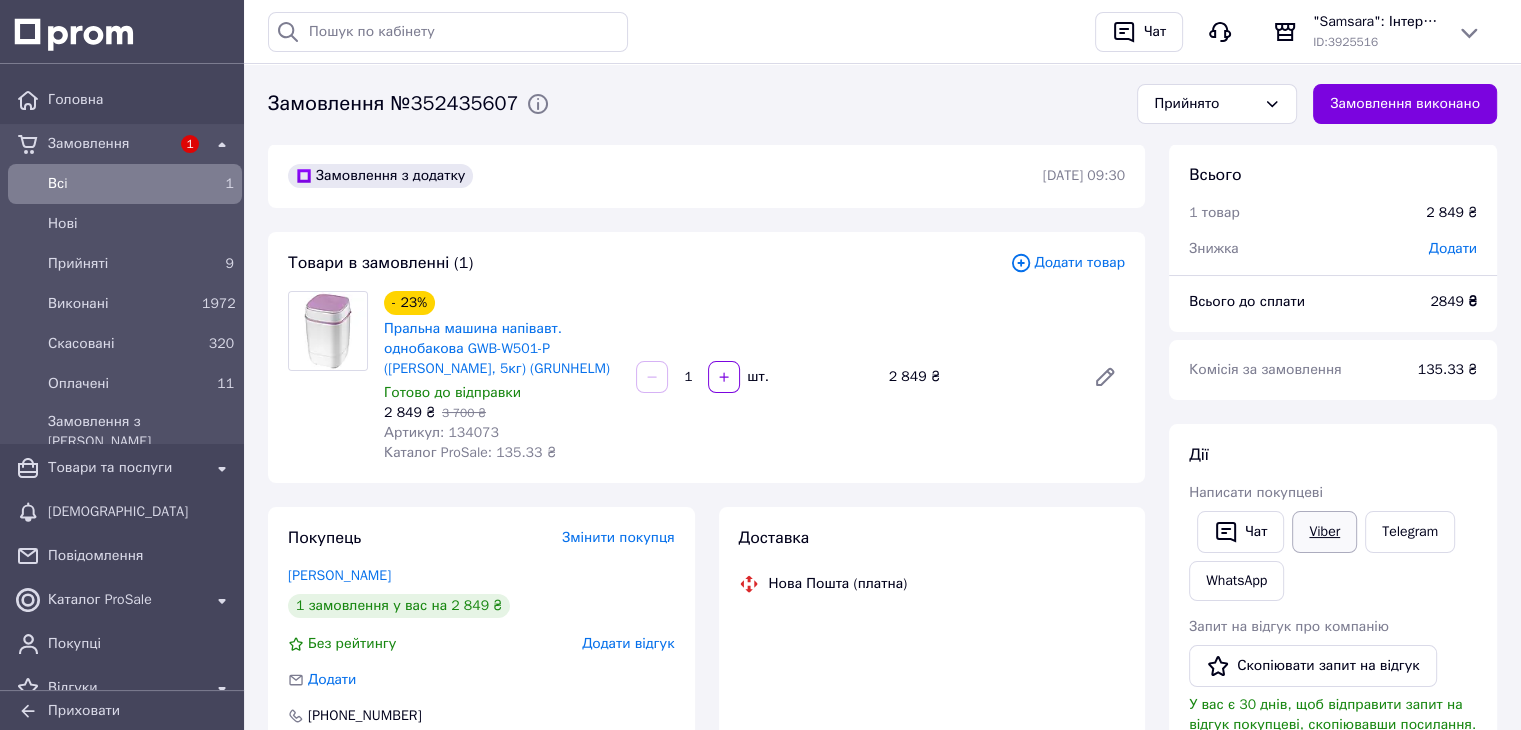 click on "Viber" at bounding box center (1324, 532) 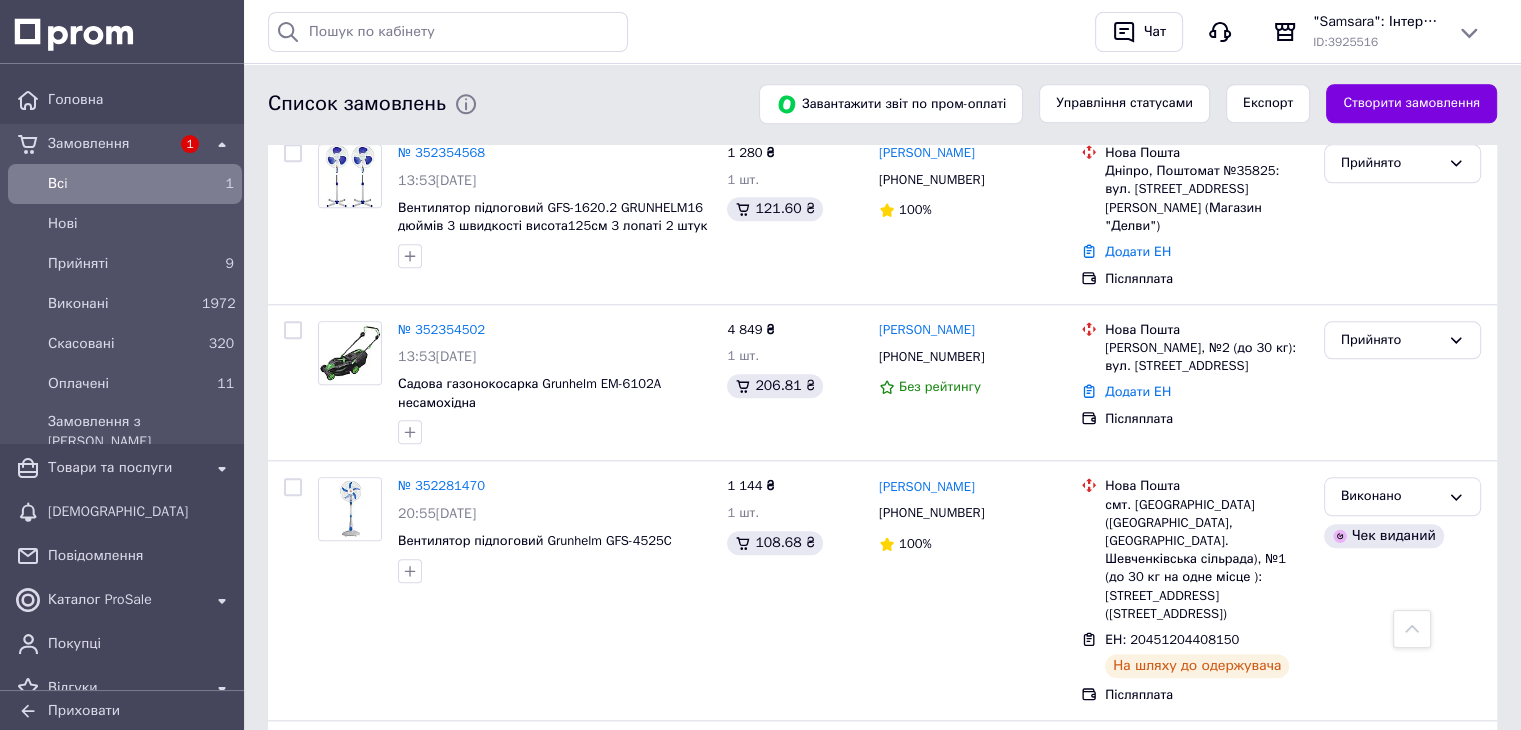 scroll, scrollTop: 1400, scrollLeft: 0, axis: vertical 